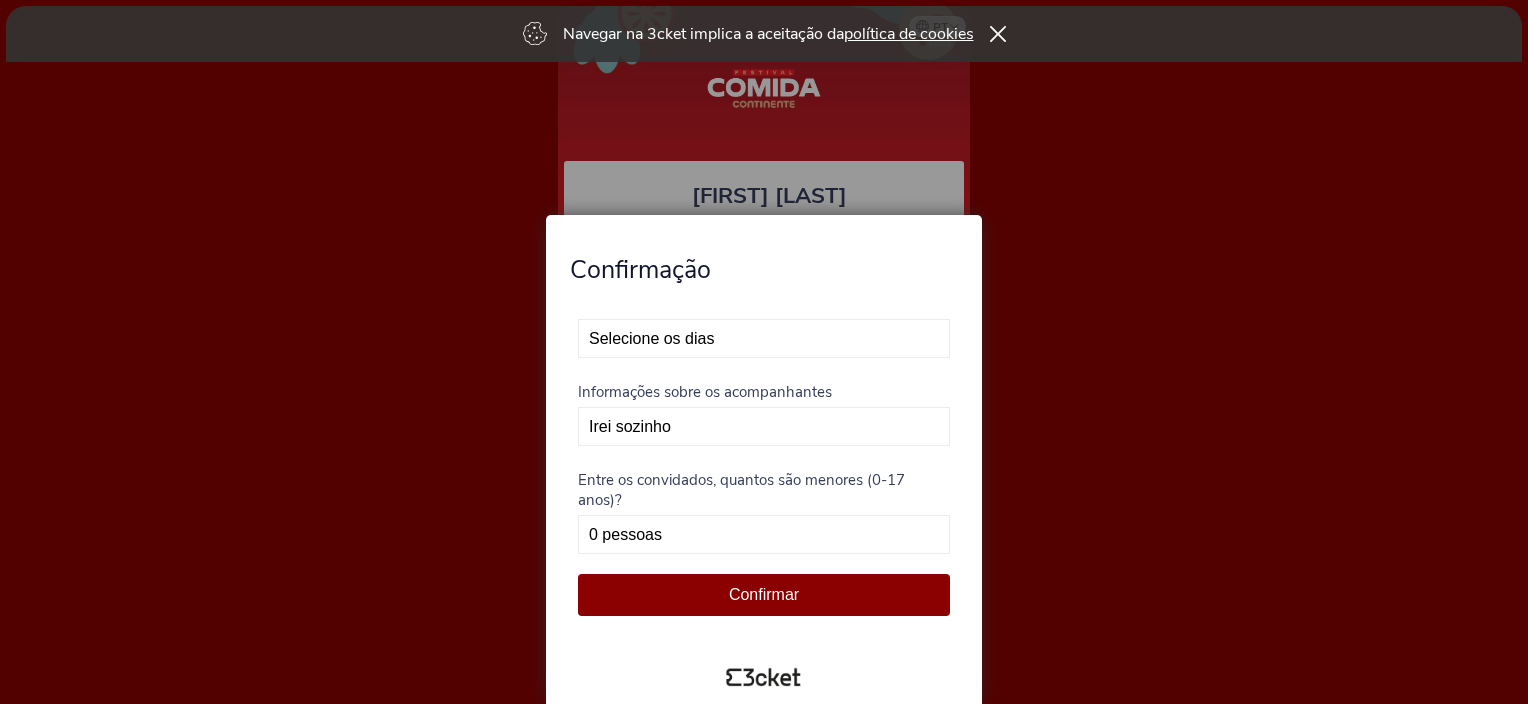 scroll, scrollTop: 0, scrollLeft: 0, axis: both 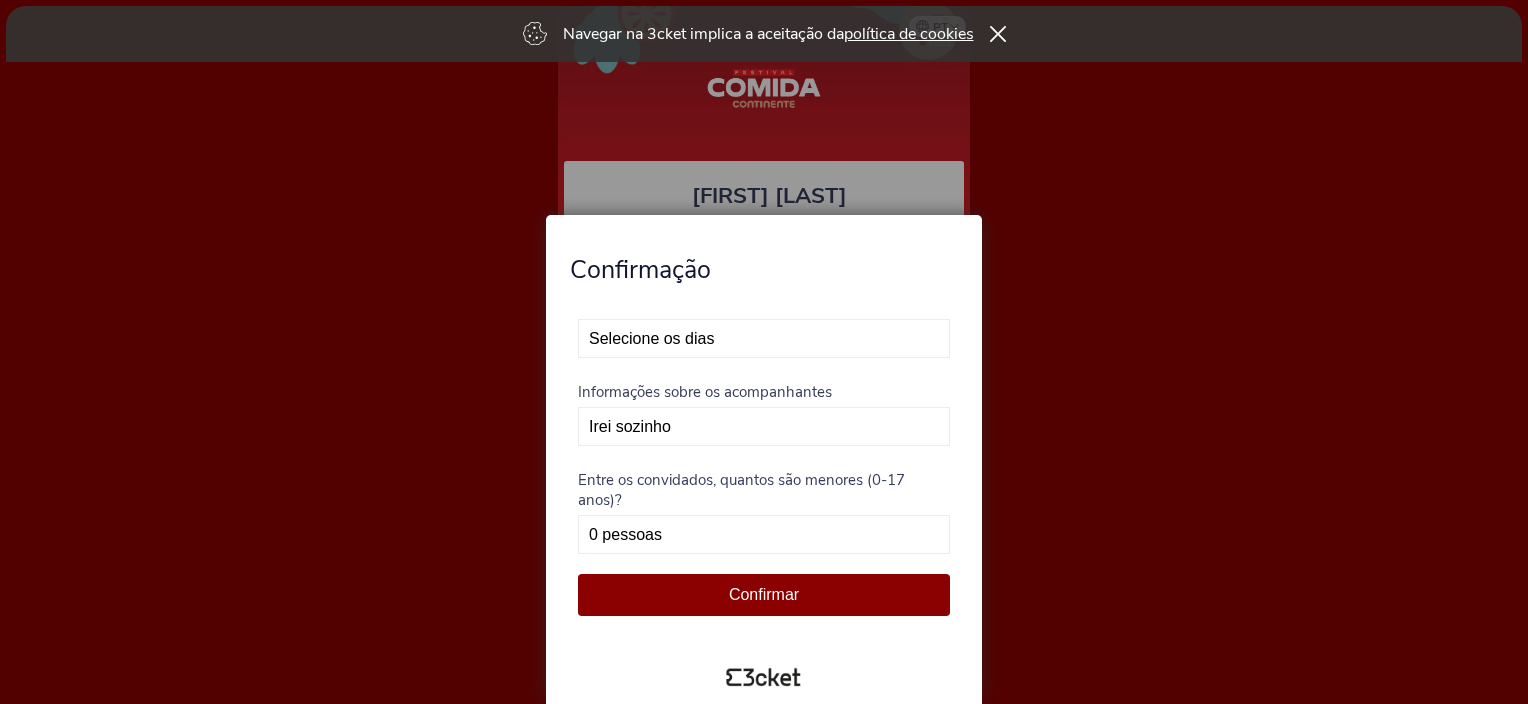 select on "2" 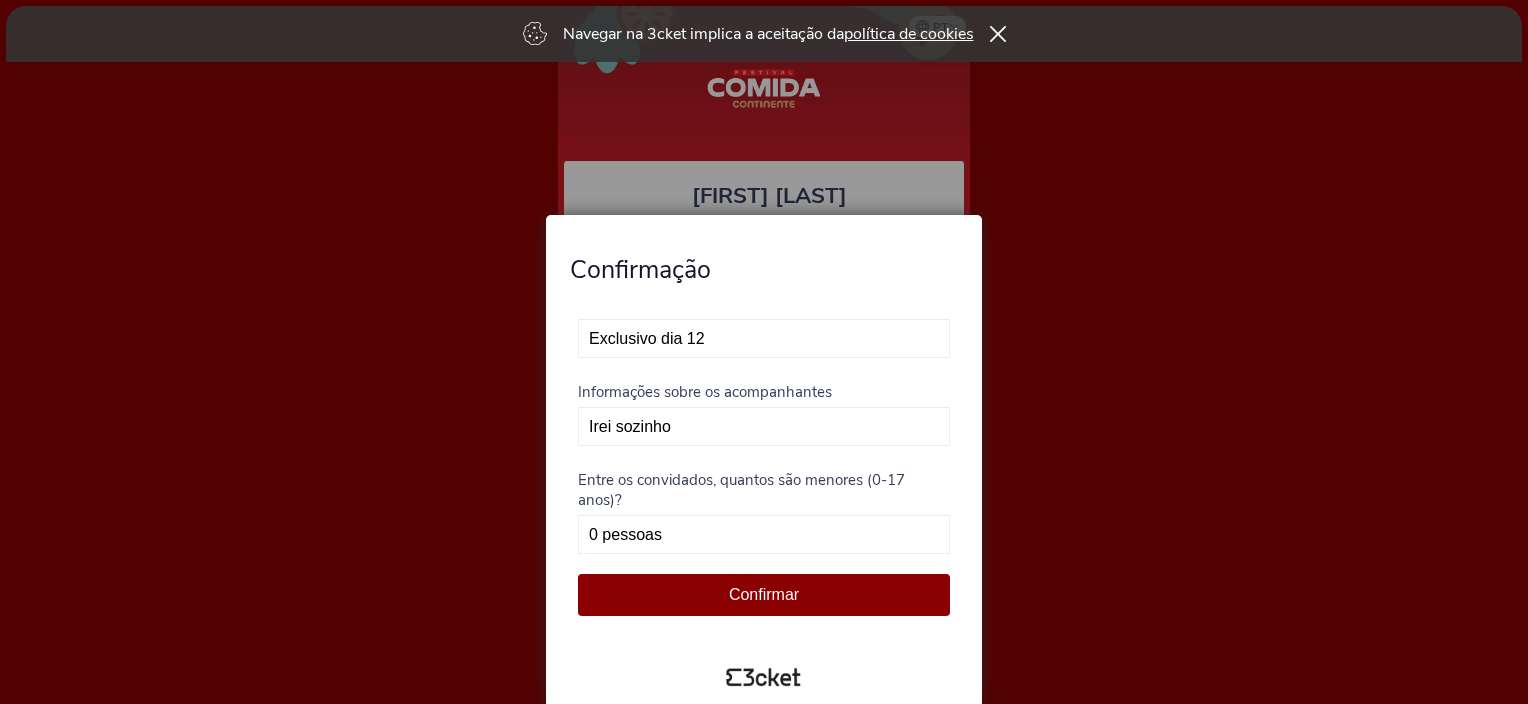 click on "Selecione os dias
Não vou poder estar presente
Exclusivo dia 12
Exclusivo dia 13" at bounding box center [764, 338] 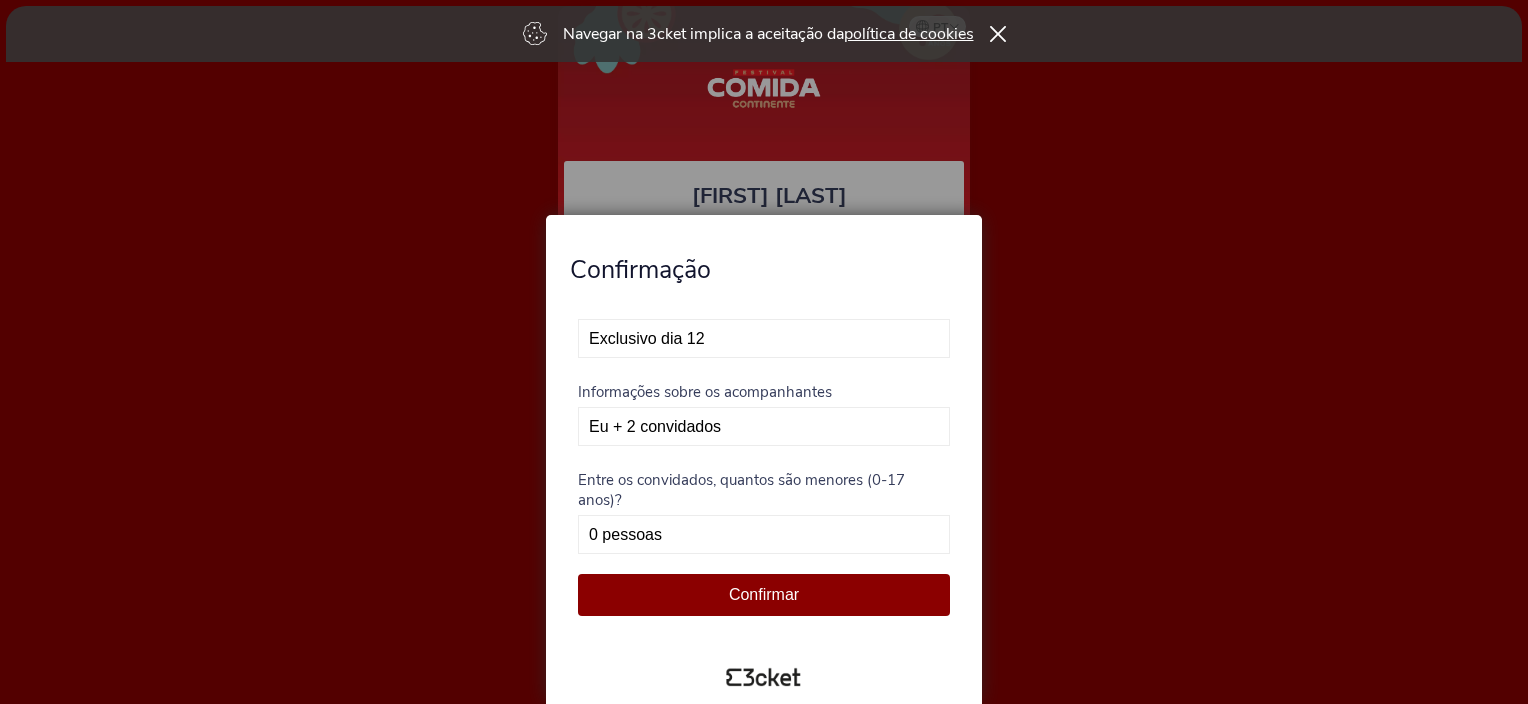 click on "Irei sozinho
Eu + 1 convidado
Eu + 2 convidados
Eu + 3 convidados" at bounding box center (764, 426) 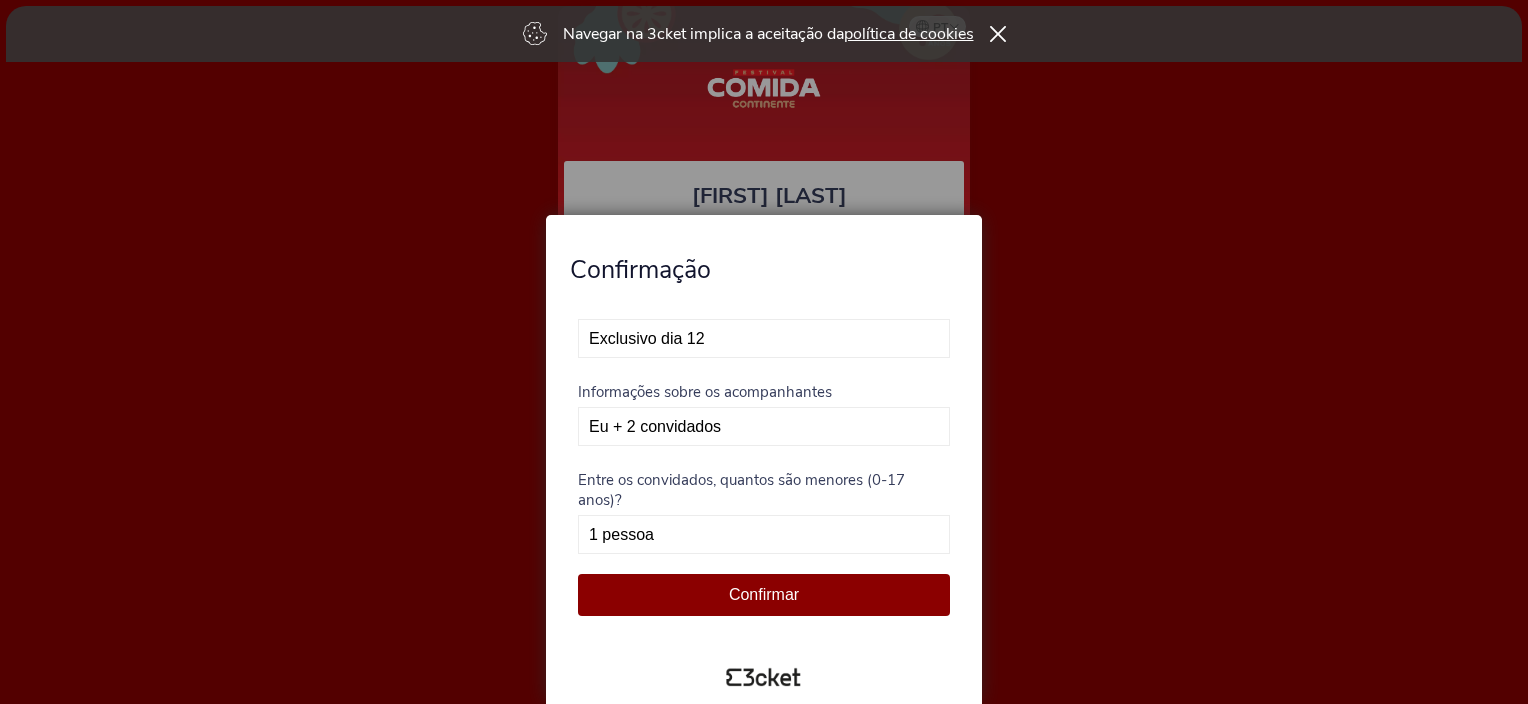 click on "0 pessoas
1 pessoa
2 pessoas
3 pessoas" at bounding box center (764, 534) 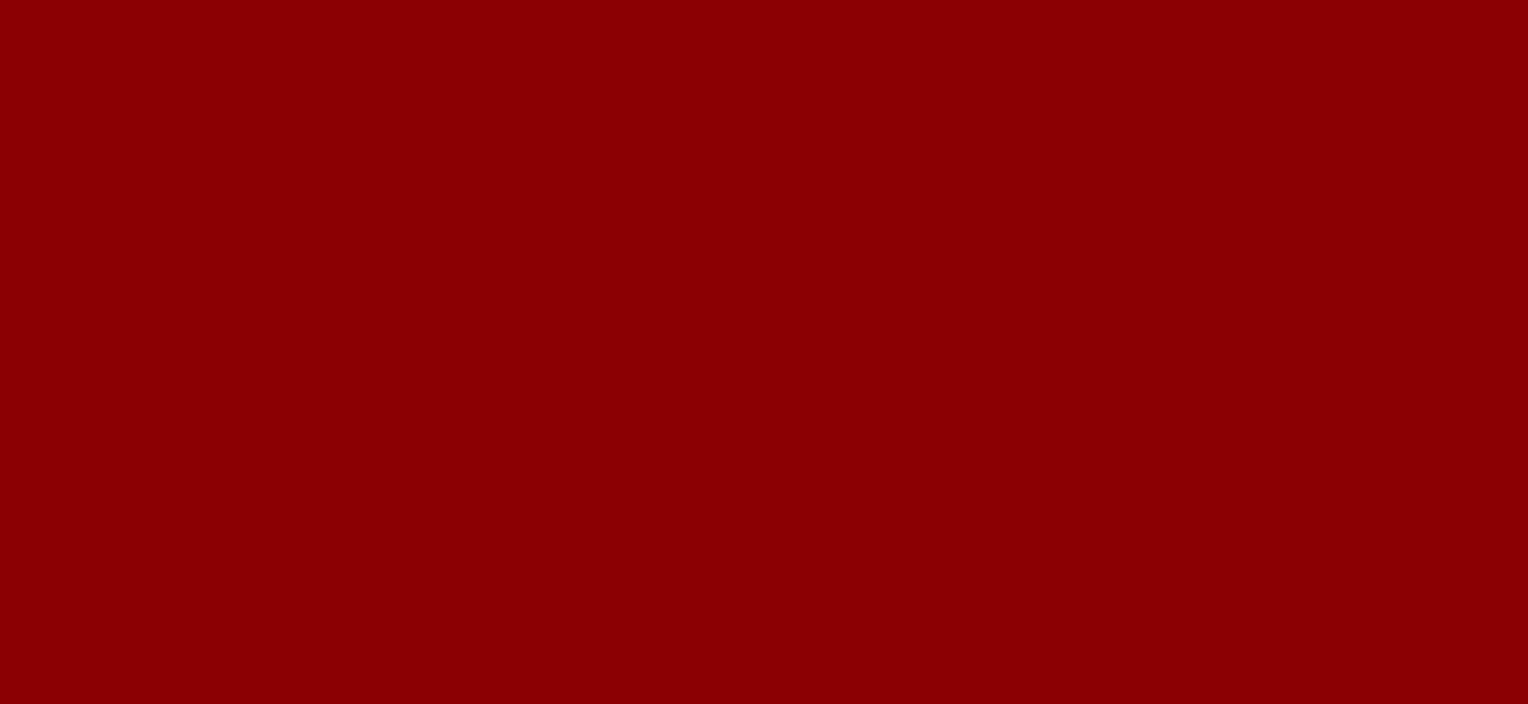 scroll, scrollTop: 0, scrollLeft: 0, axis: both 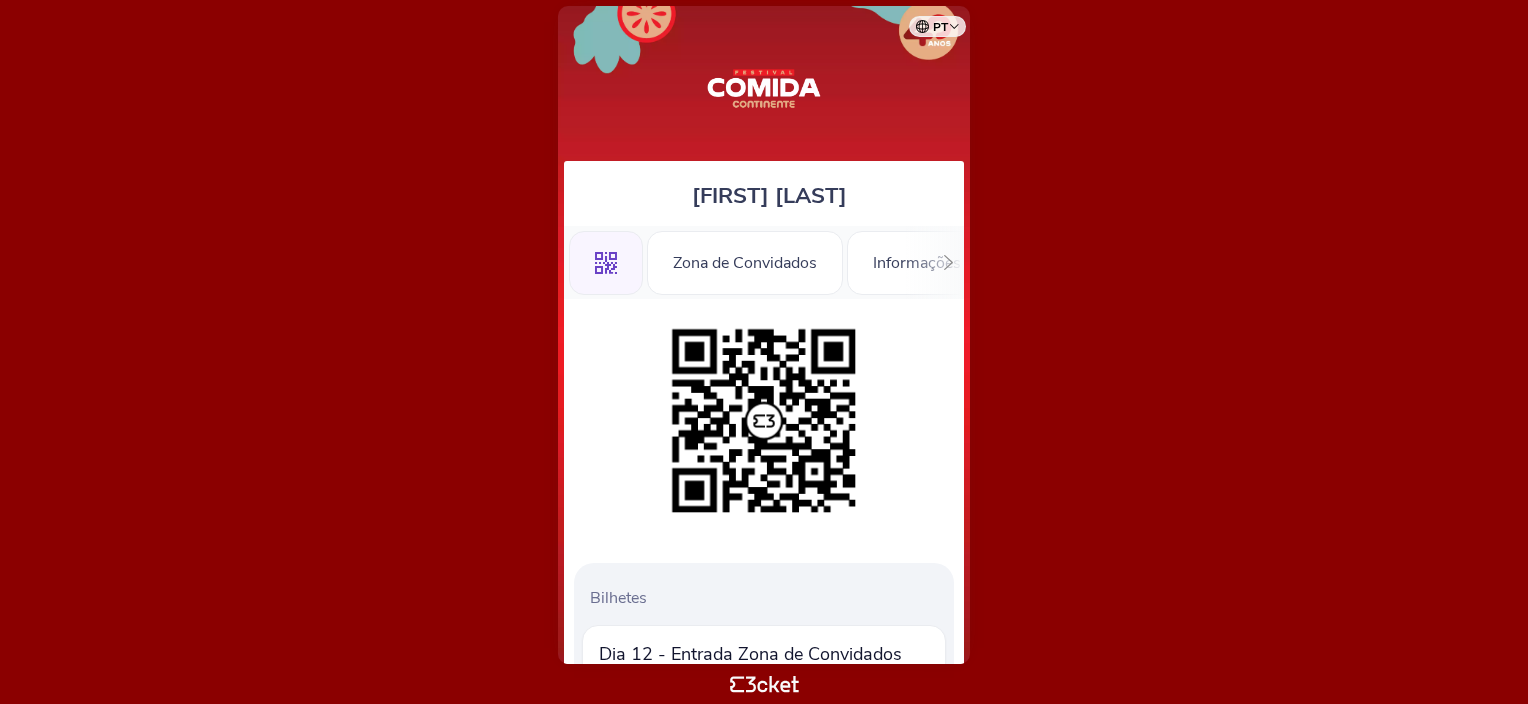 click at bounding box center [948, 262] 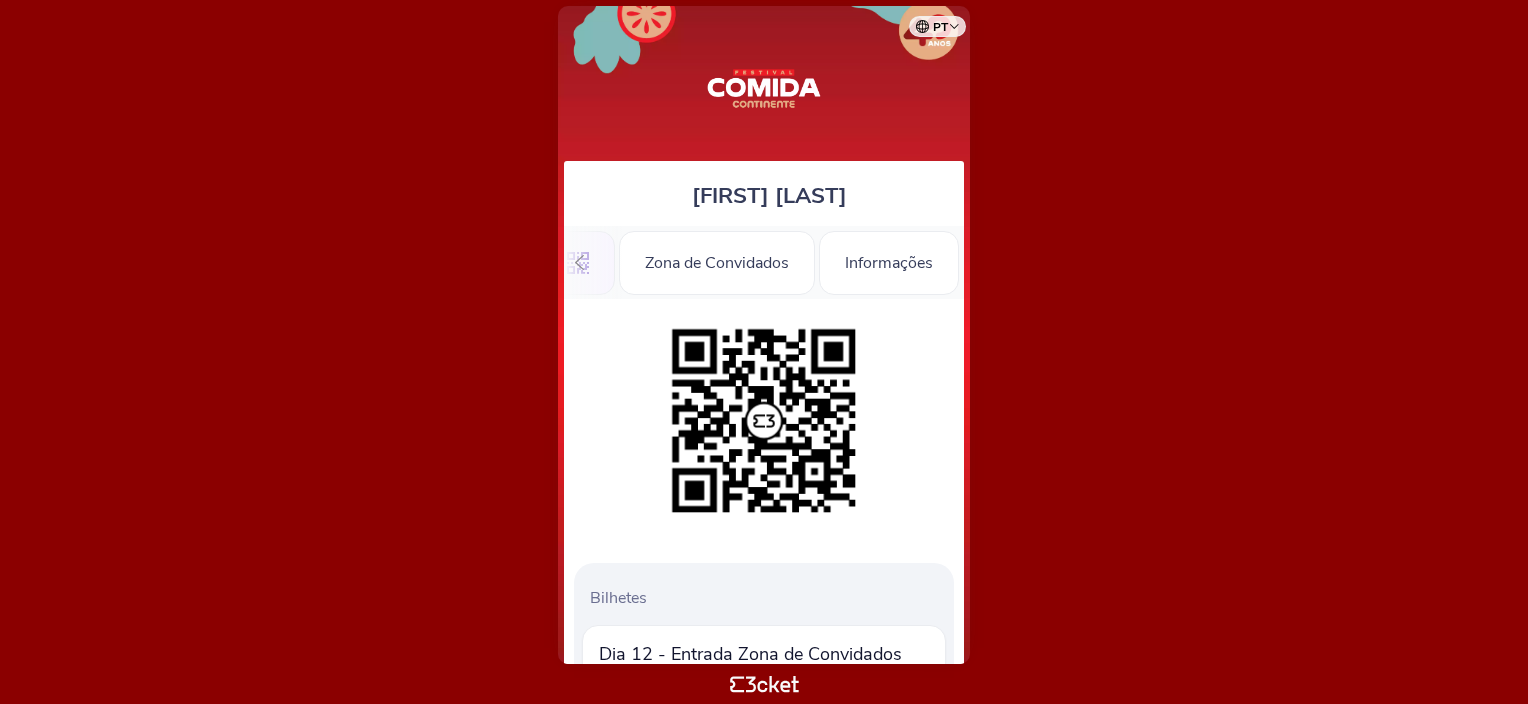 scroll, scrollTop: 0, scrollLeft: 28, axis: horizontal 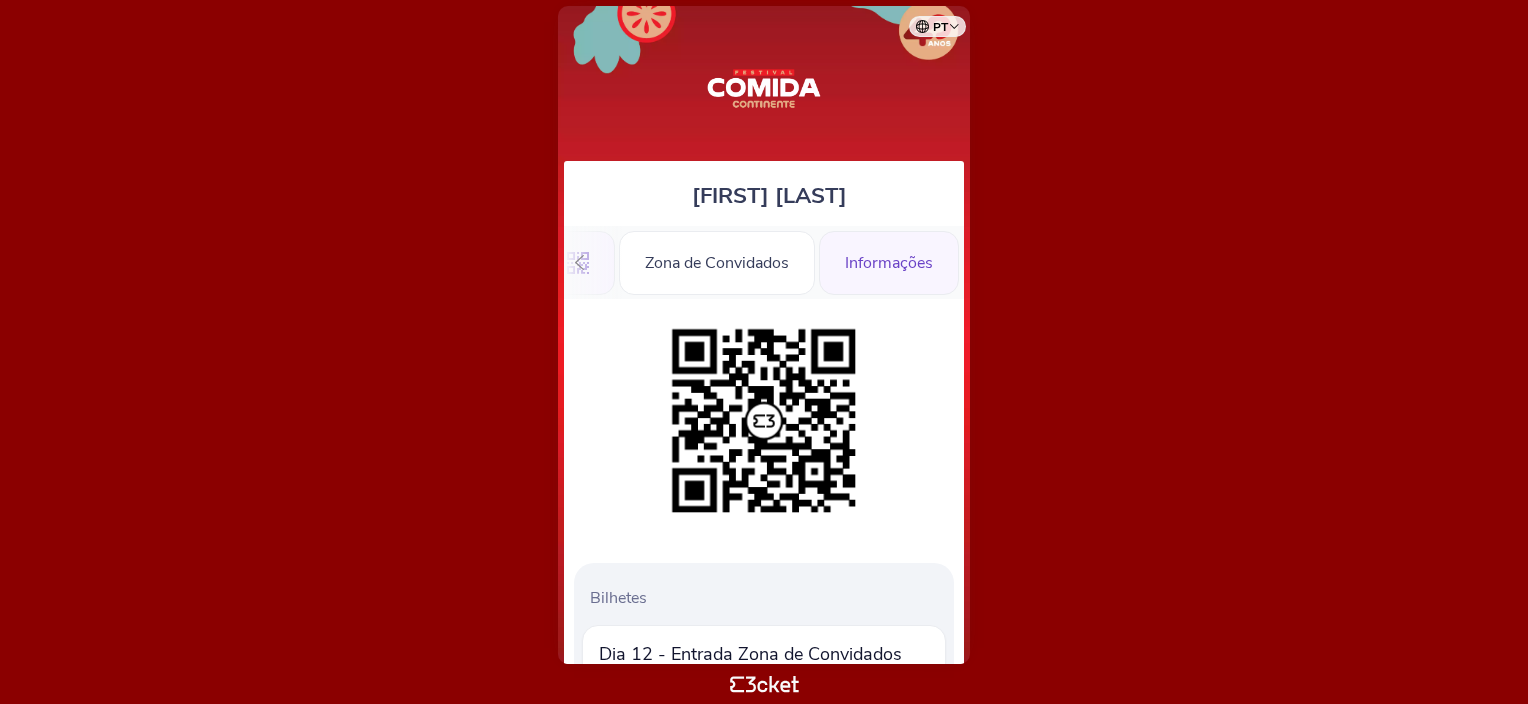 click on "Informações" at bounding box center [889, 263] 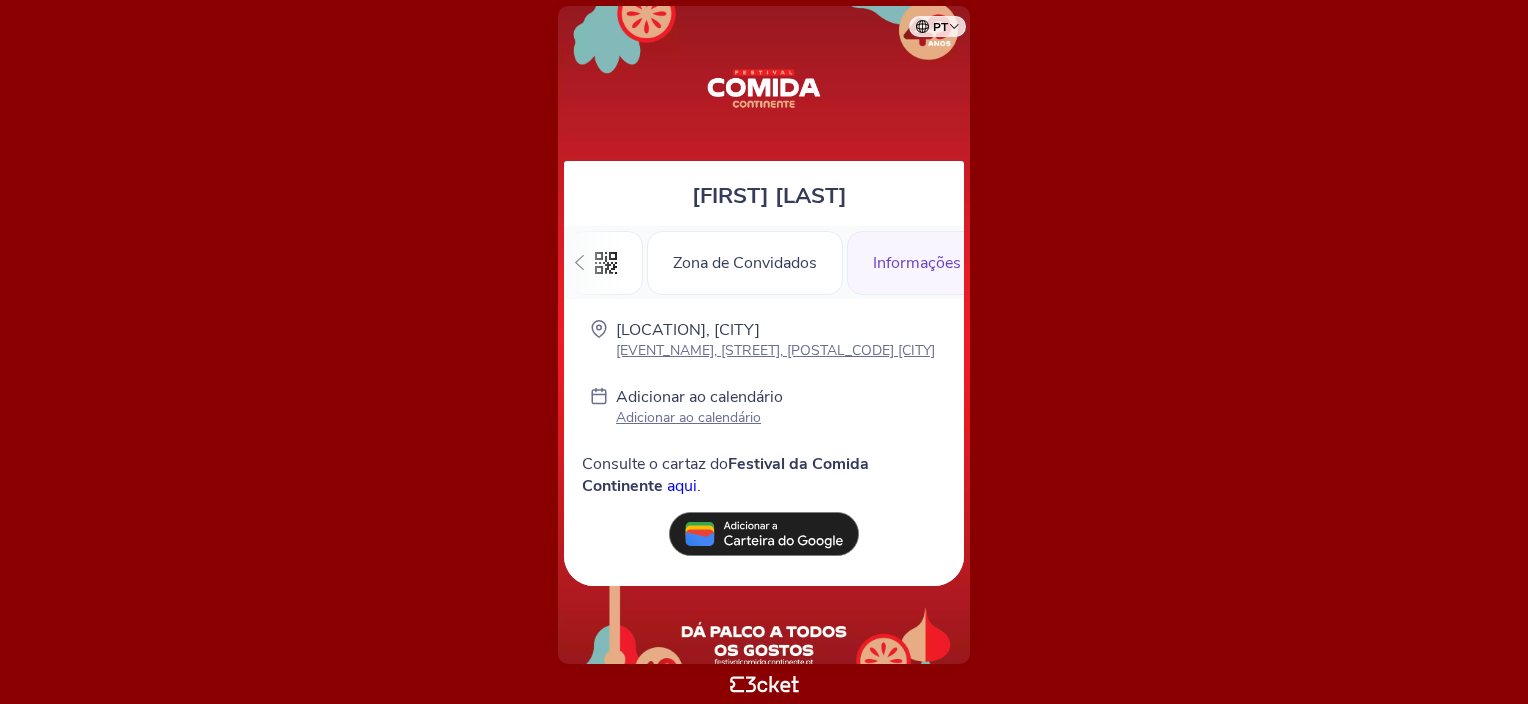 scroll, scrollTop: 0, scrollLeft: 0, axis: both 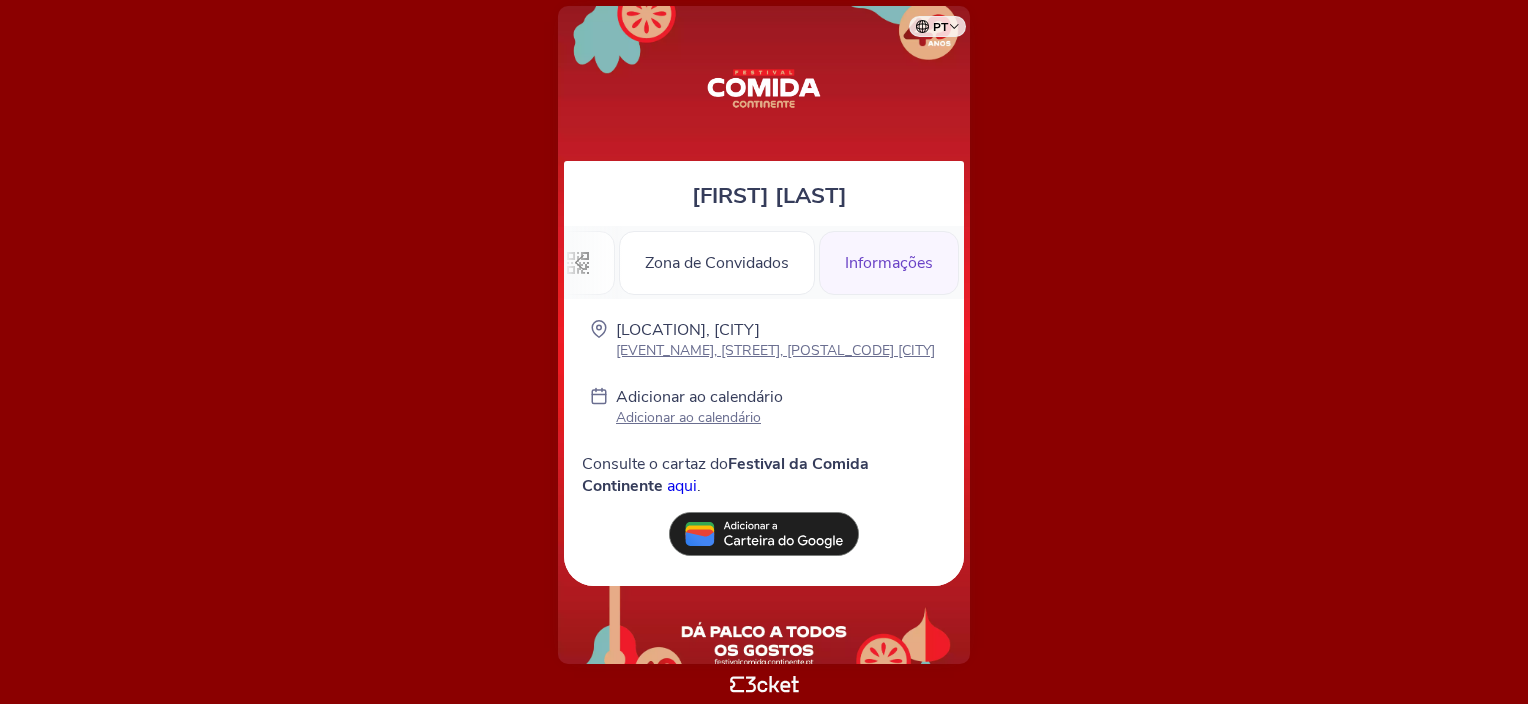 click on "Informações" at bounding box center [889, 263] 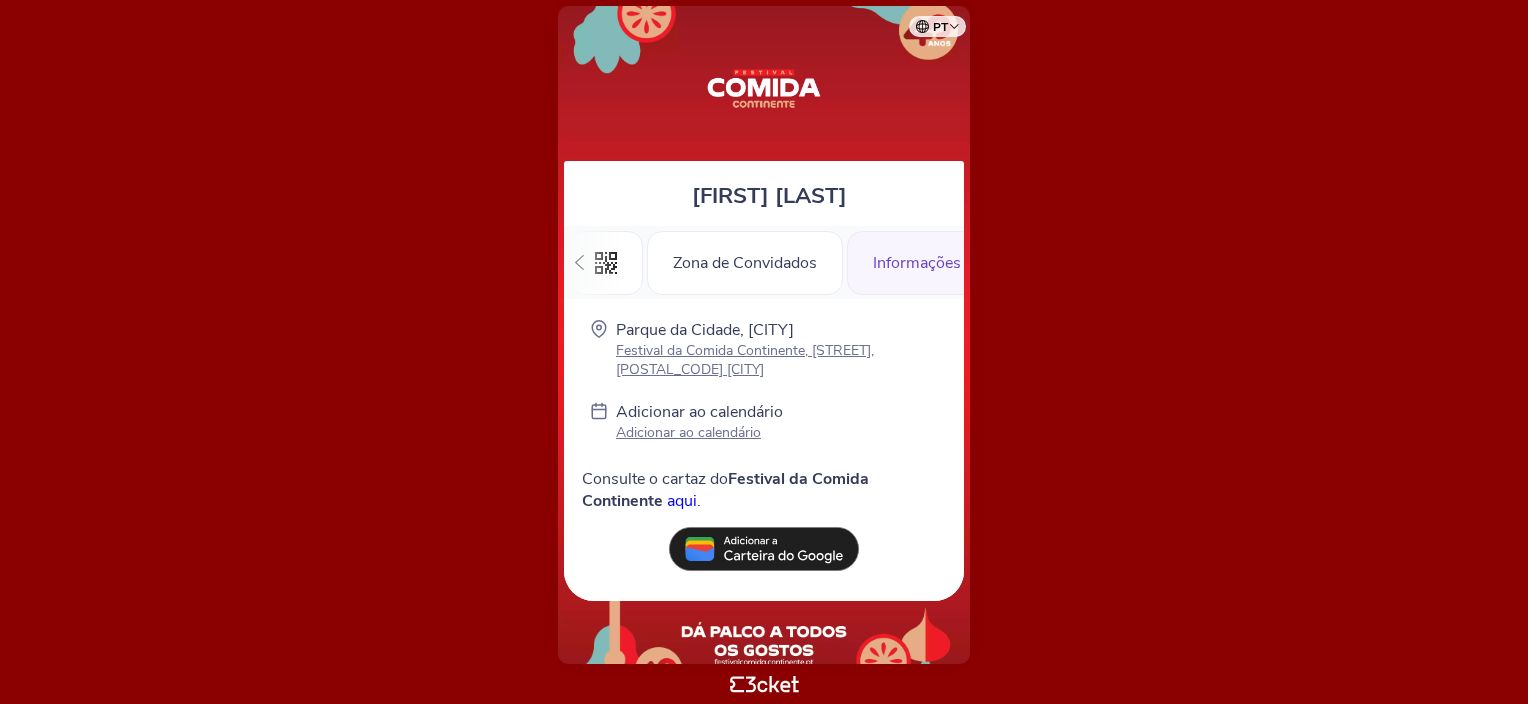 click on "Informações" at bounding box center (917, 263) 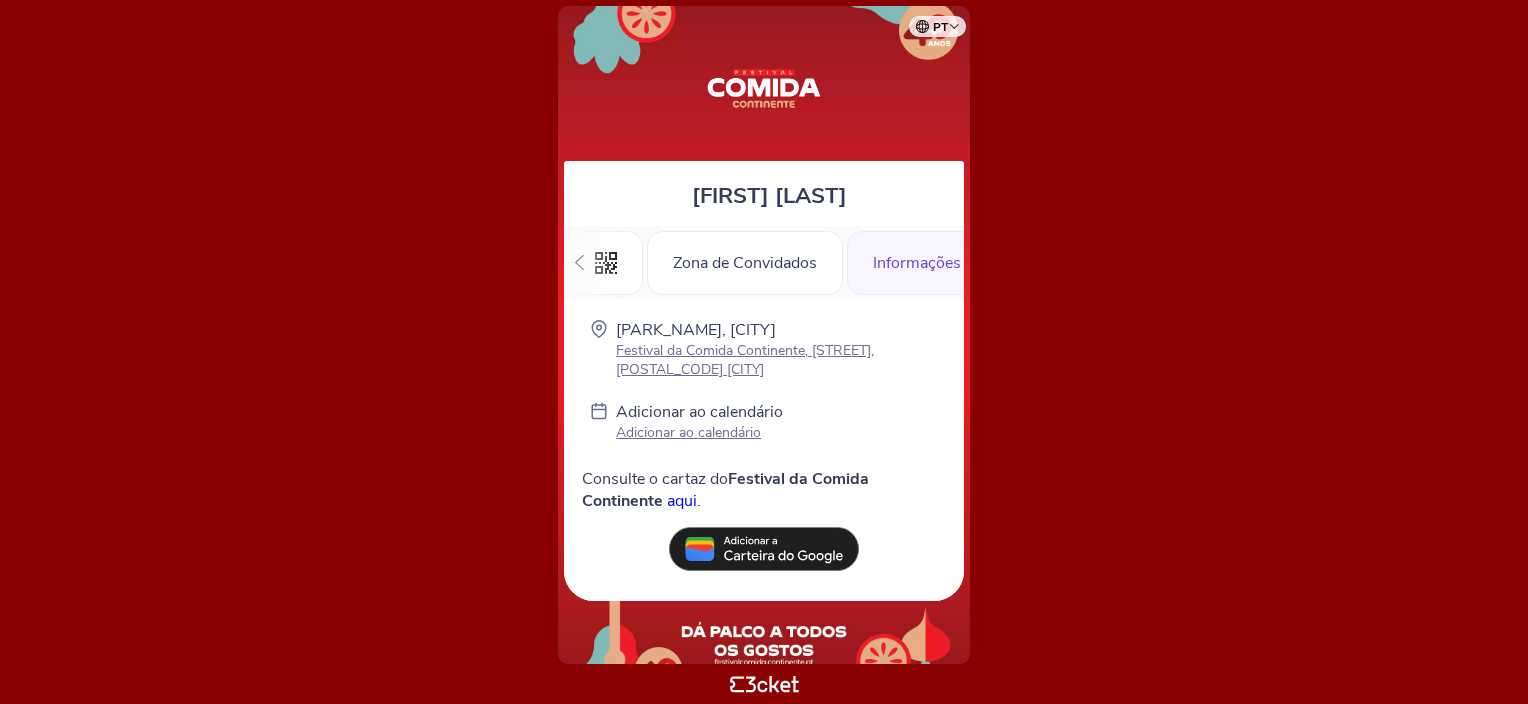 scroll, scrollTop: 0, scrollLeft: 0, axis: both 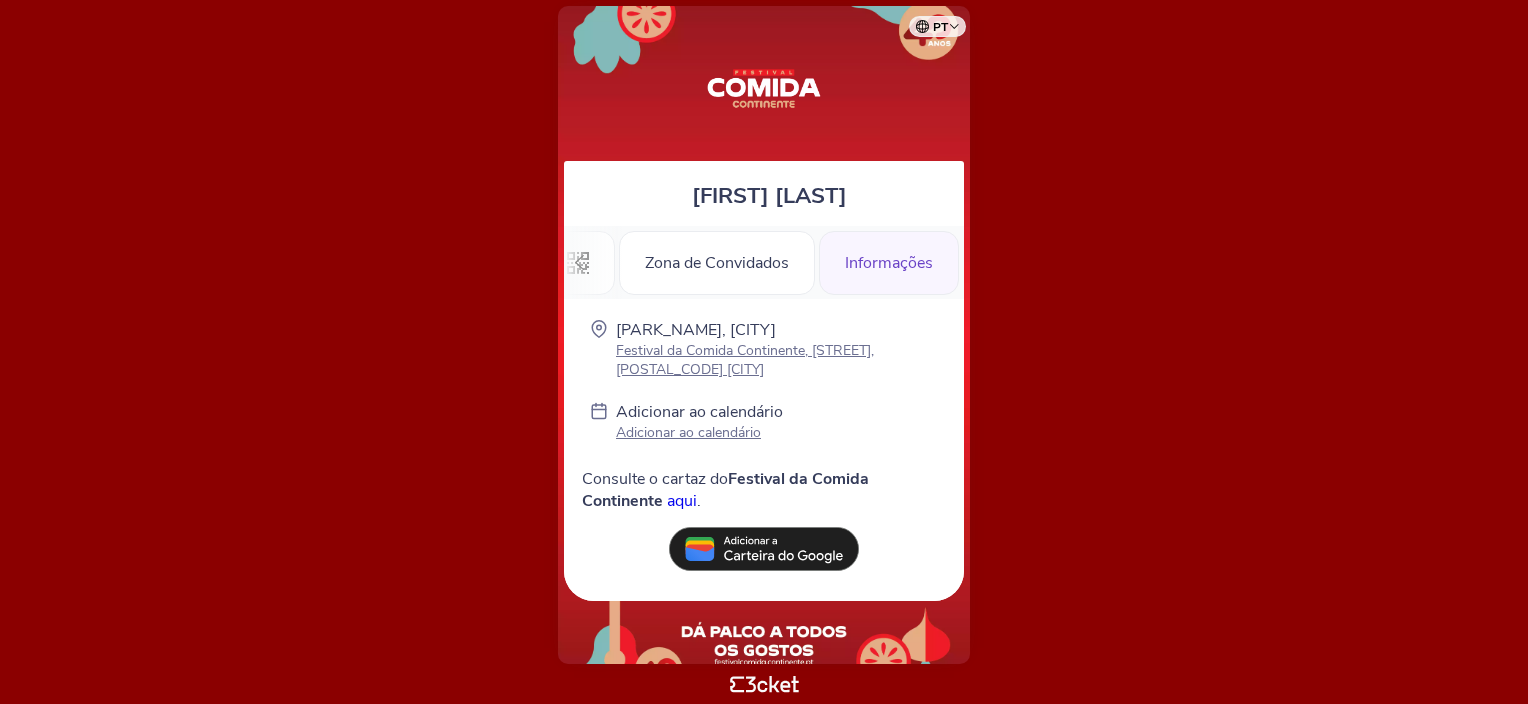 click at bounding box center (579, 262) 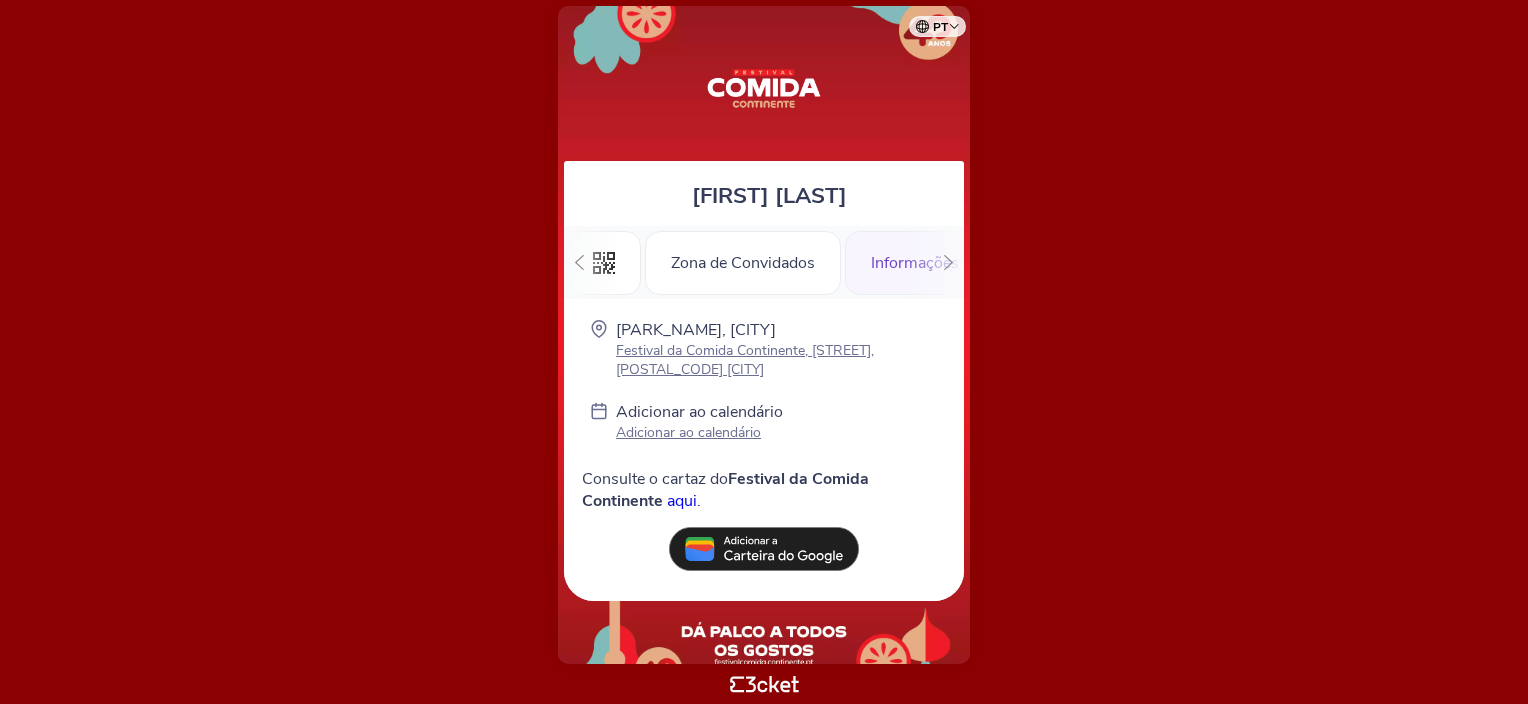 scroll, scrollTop: 0, scrollLeft: 0, axis: both 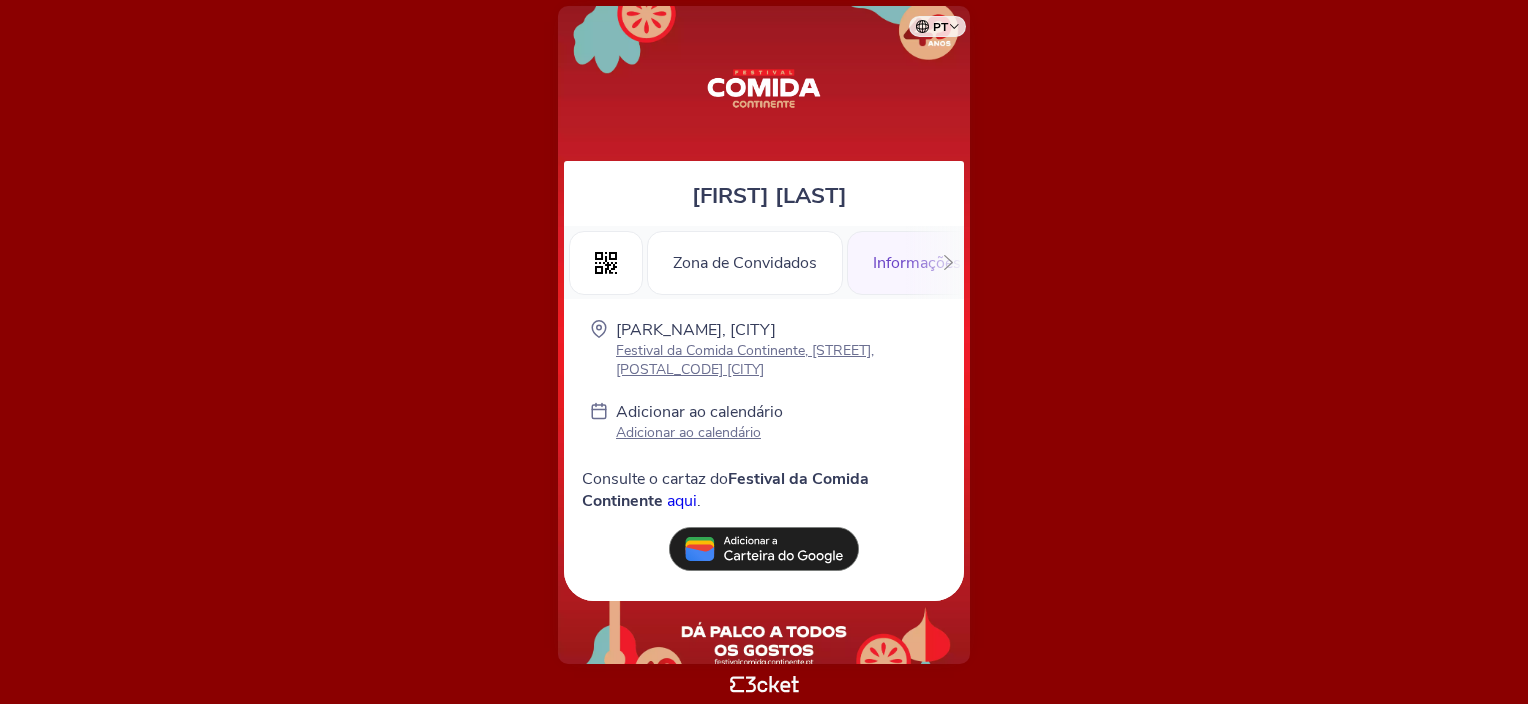 click on ".st0{fill-rule:evenodd;clip-rule:evenodd;}" at bounding box center (606, 263) 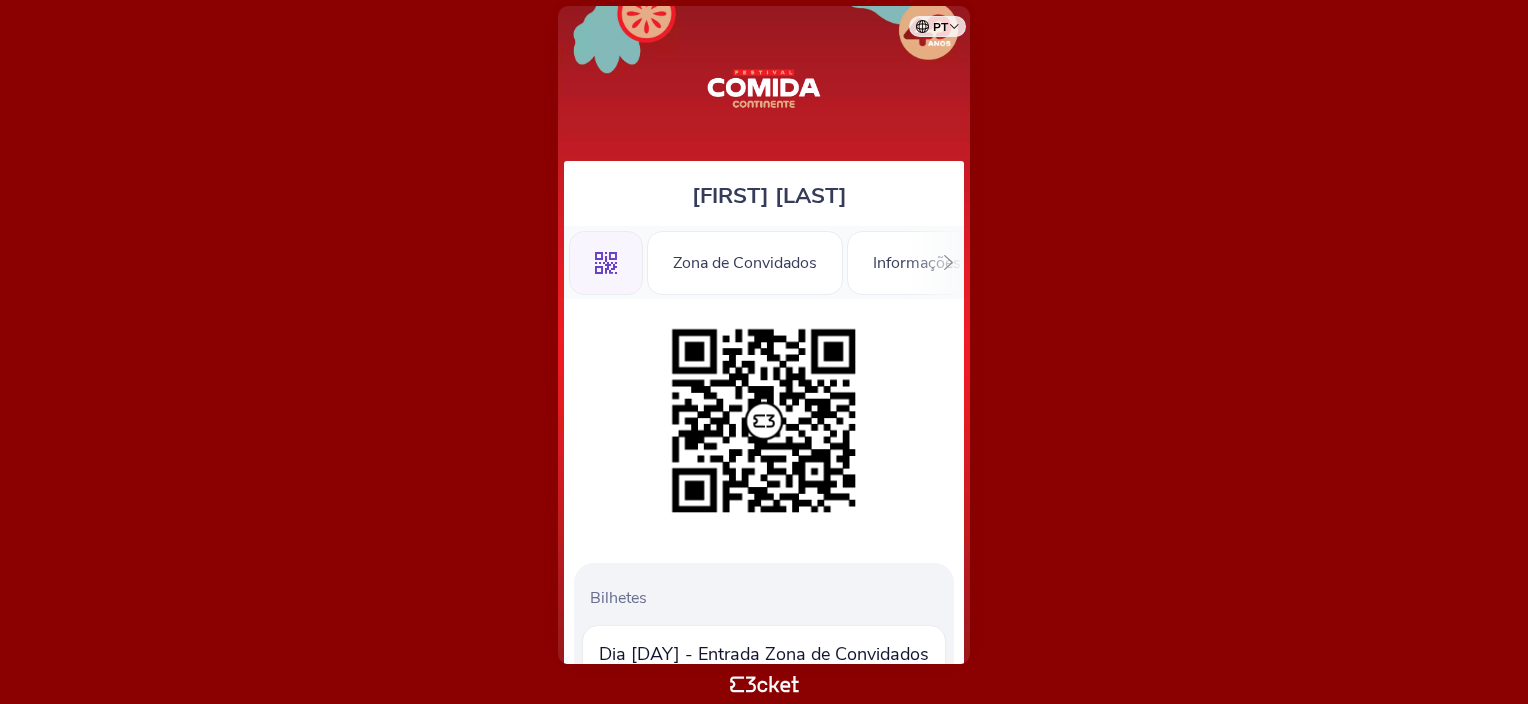 scroll, scrollTop: 0, scrollLeft: 0, axis: both 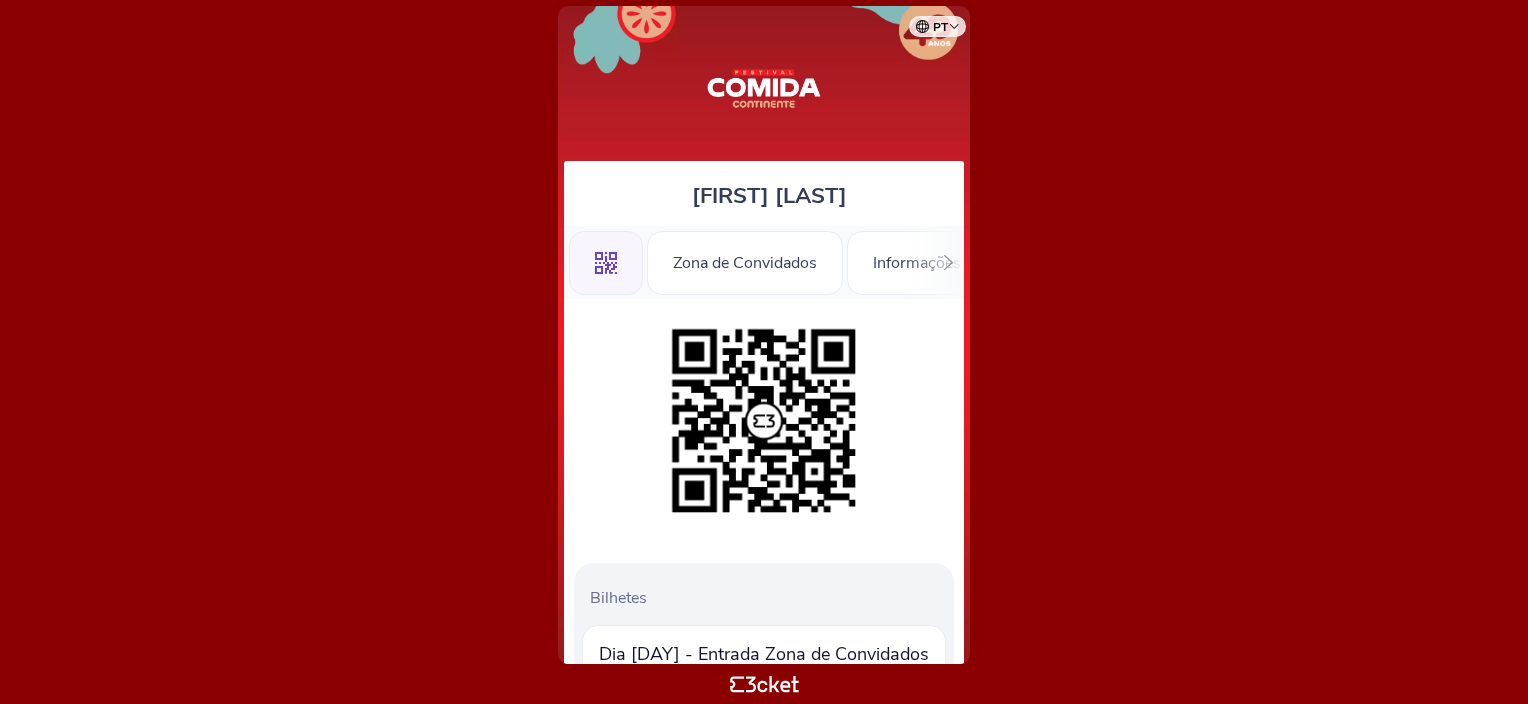 click at bounding box center (764, 421) 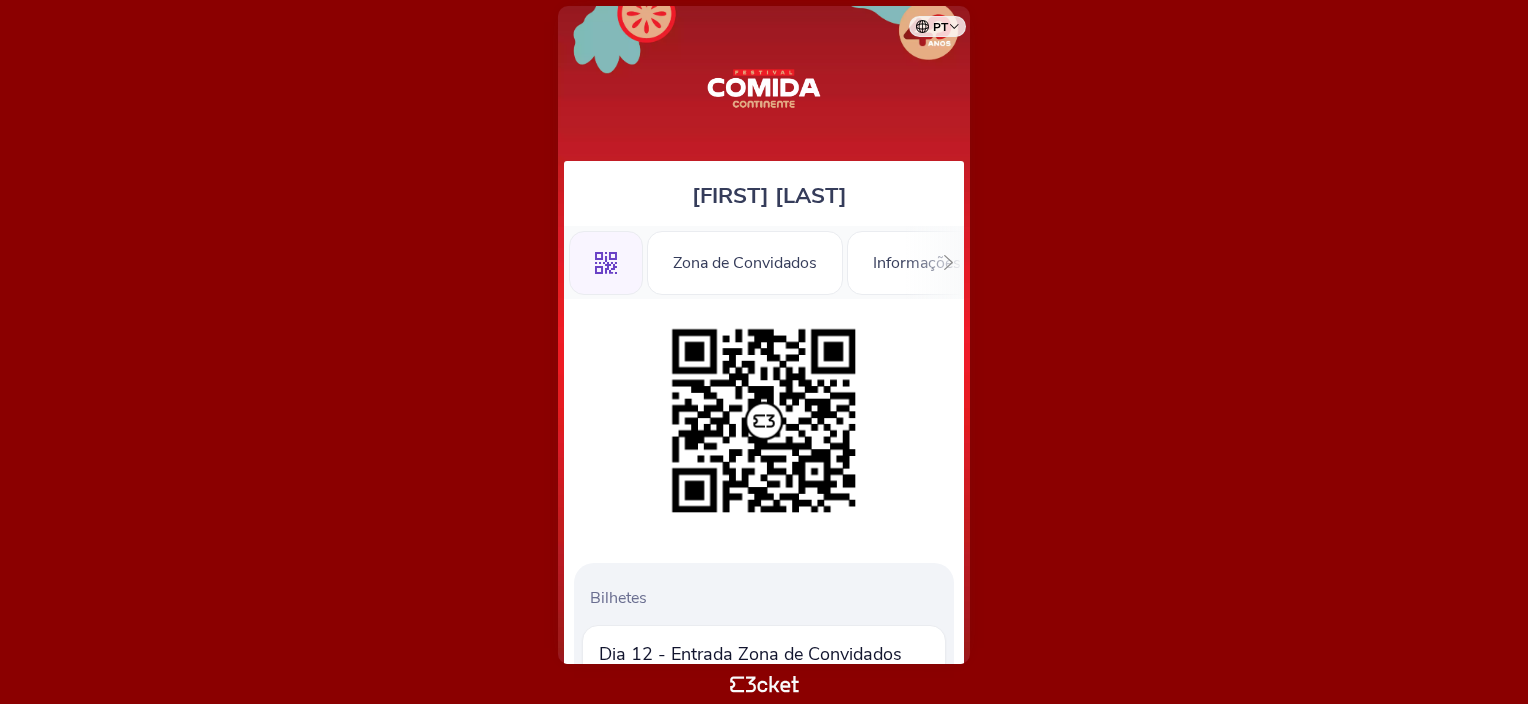 scroll, scrollTop: 0, scrollLeft: 0, axis: both 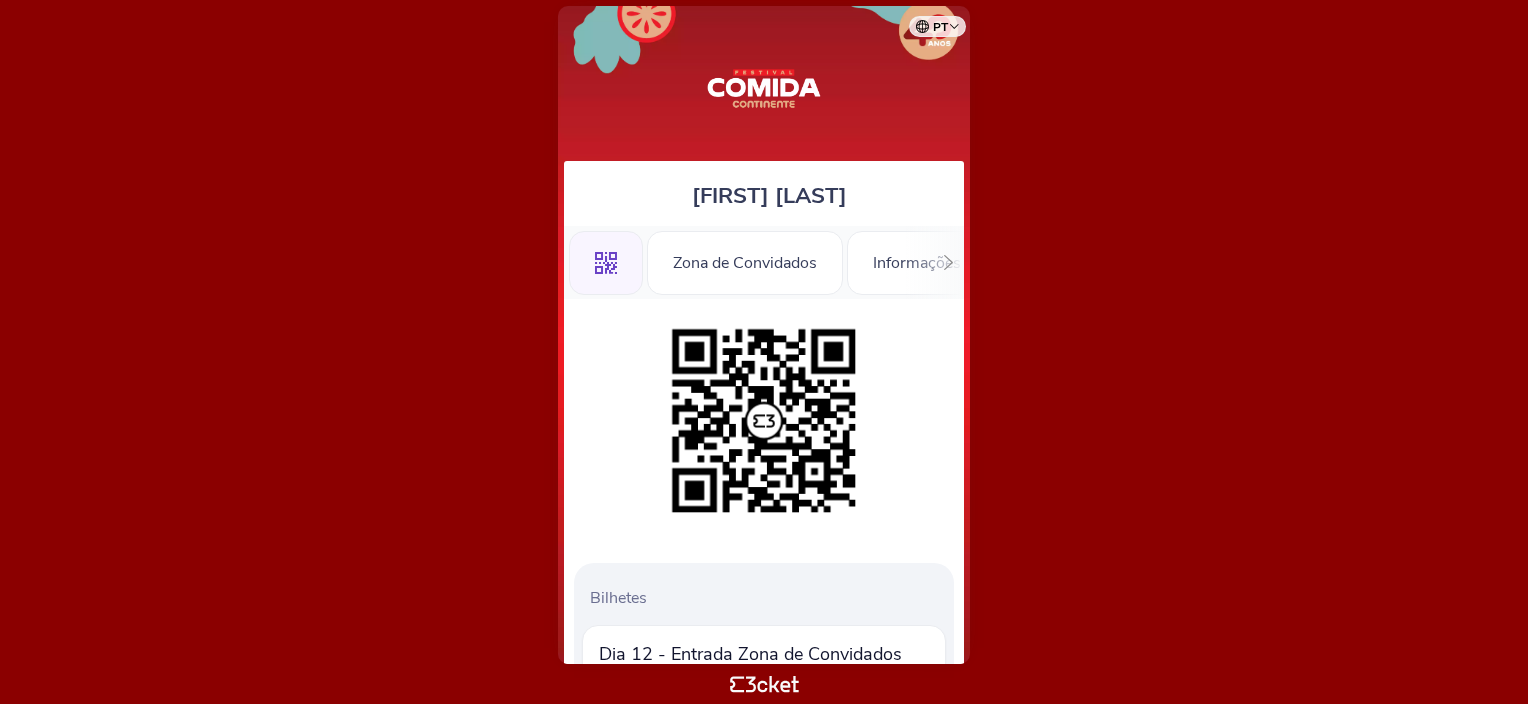 drag, startPoint x: 957, startPoint y: 527, endPoint x: 961, endPoint y: 637, distance: 110.0727 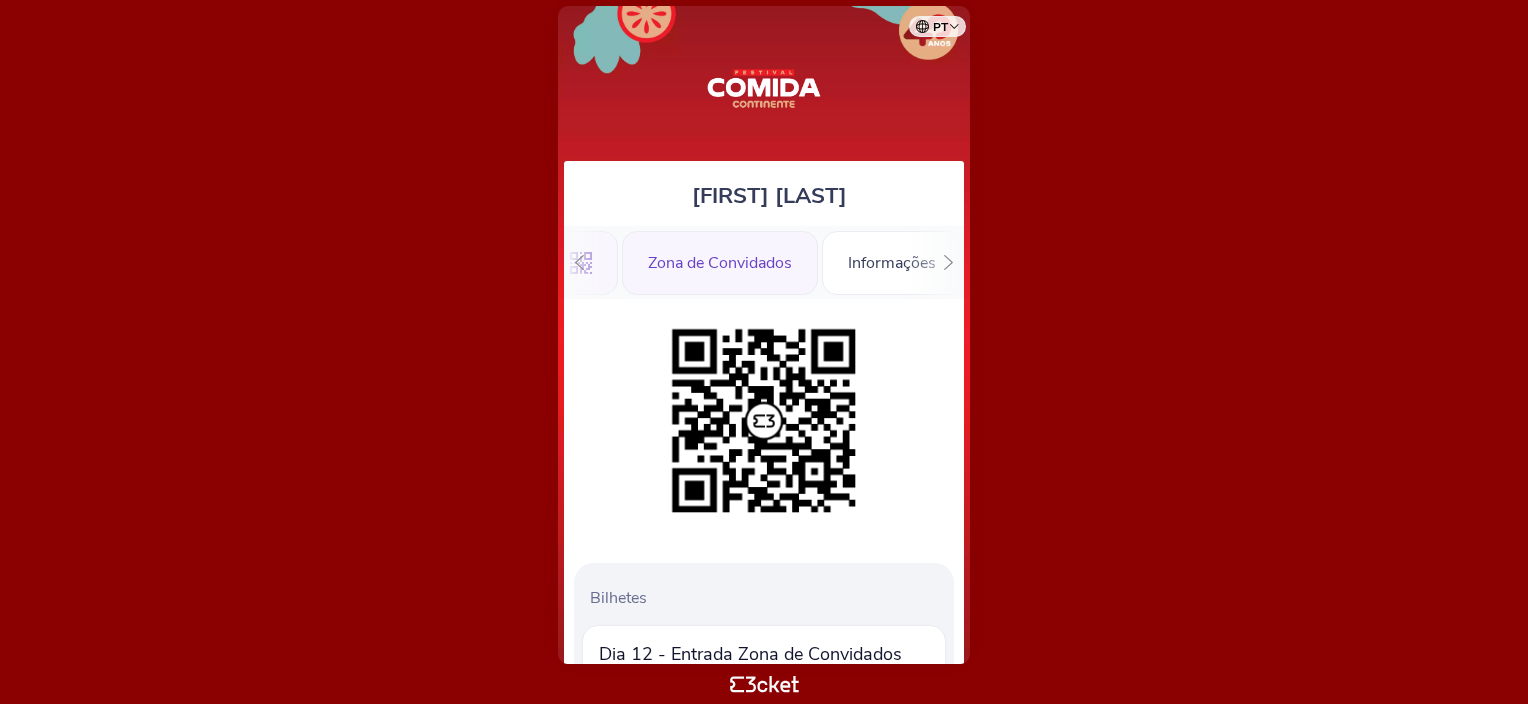 scroll, scrollTop: 0, scrollLeft: 28, axis: horizontal 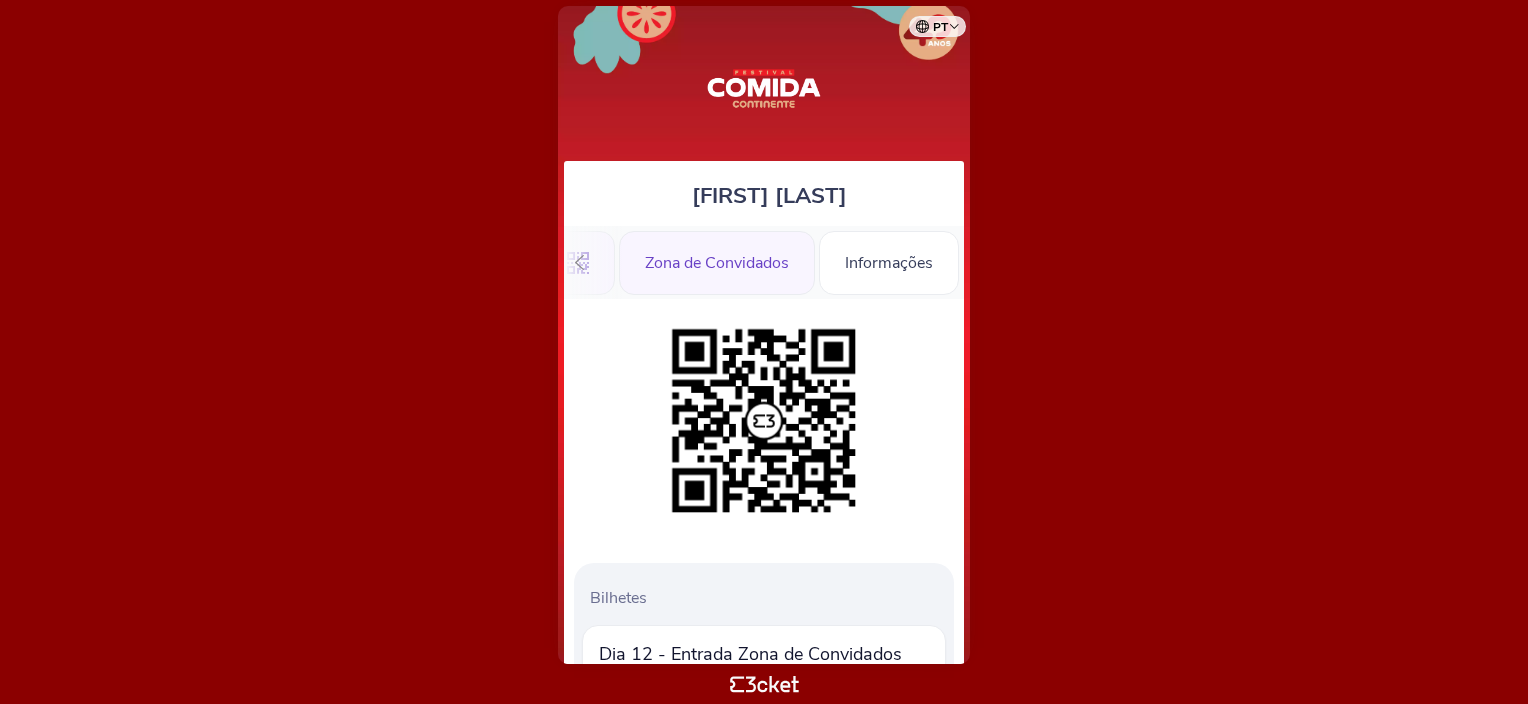 click on "Zona de Convidados" at bounding box center [717, 263] 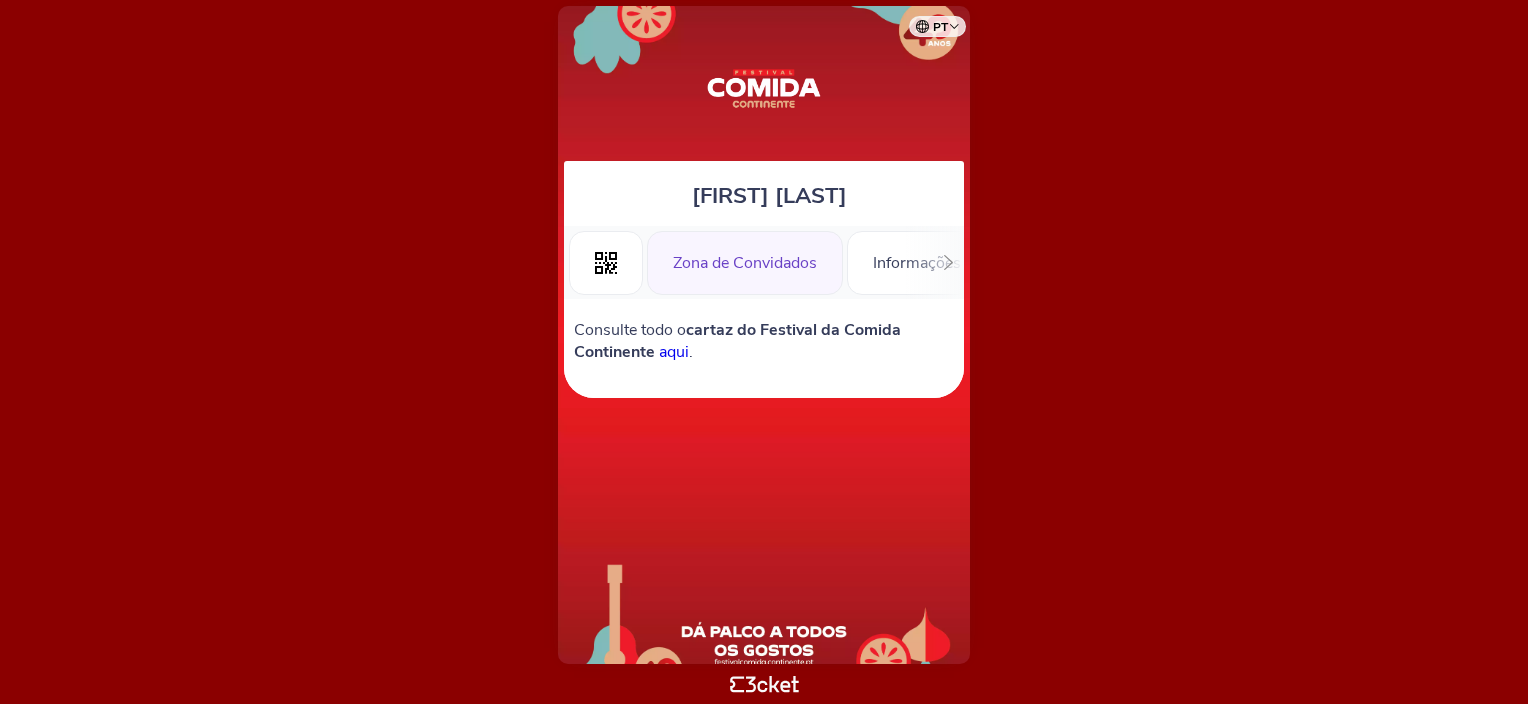 scroll, scrollTop: 0, scrollLeft: 0, axis: both 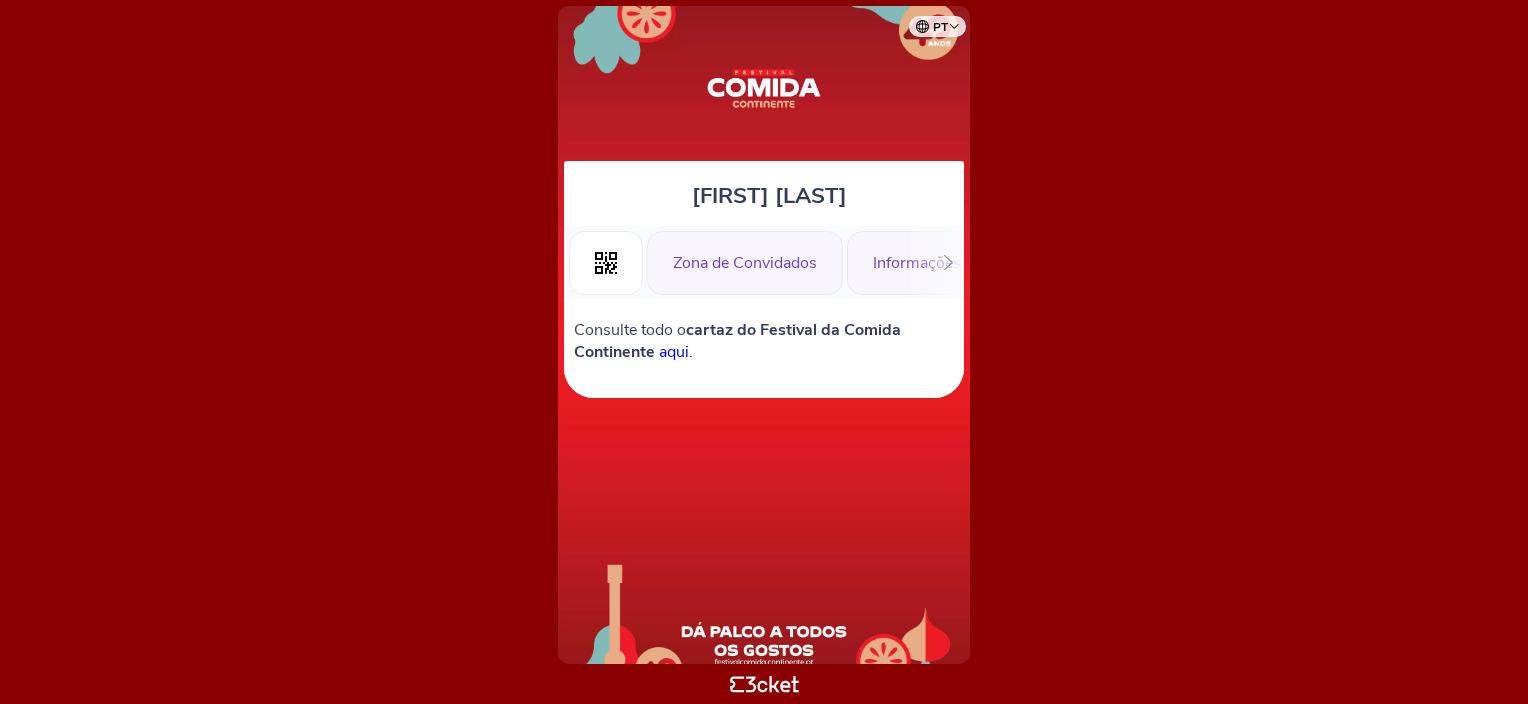 click on "Informações" at bounding box center (917, 263) 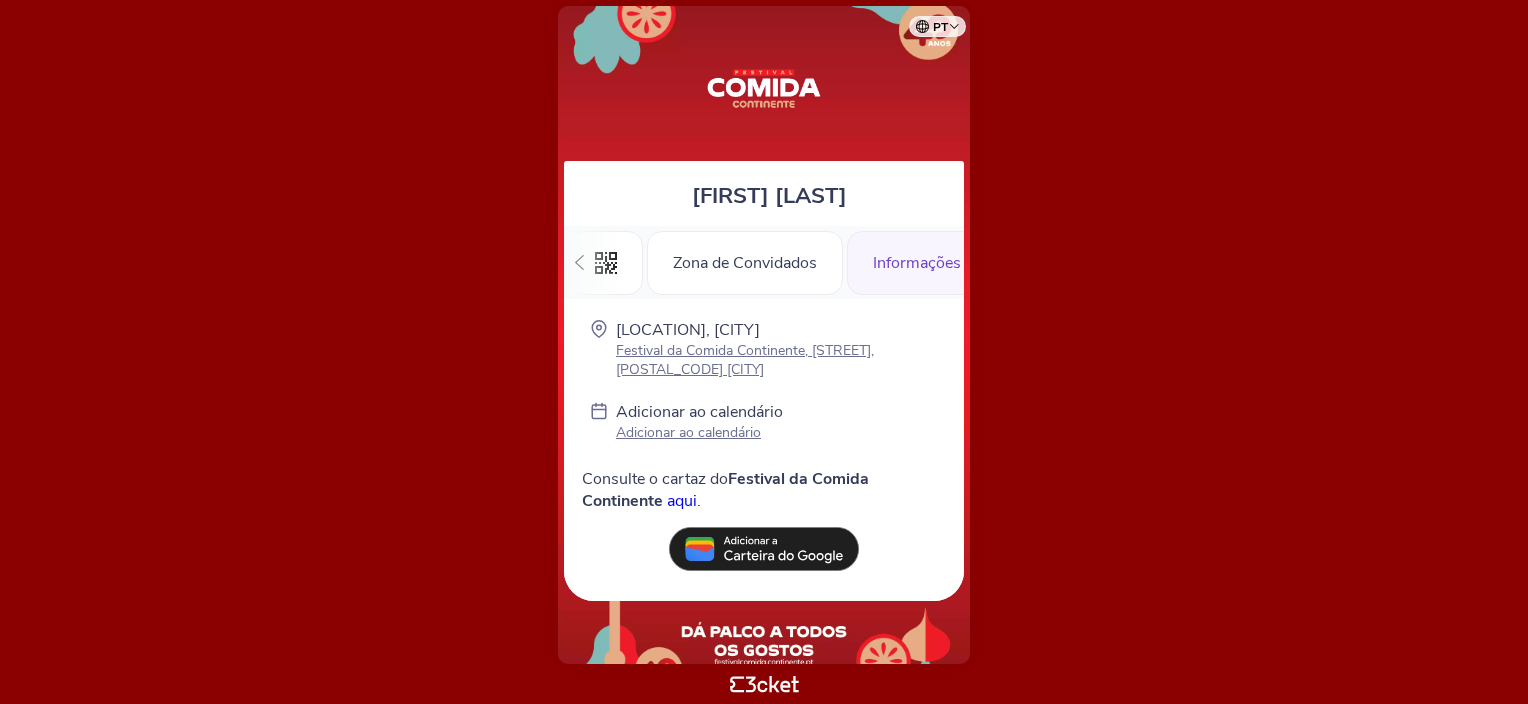 scroll, scrollTop: 0, scrollLeft: 0, axis: both 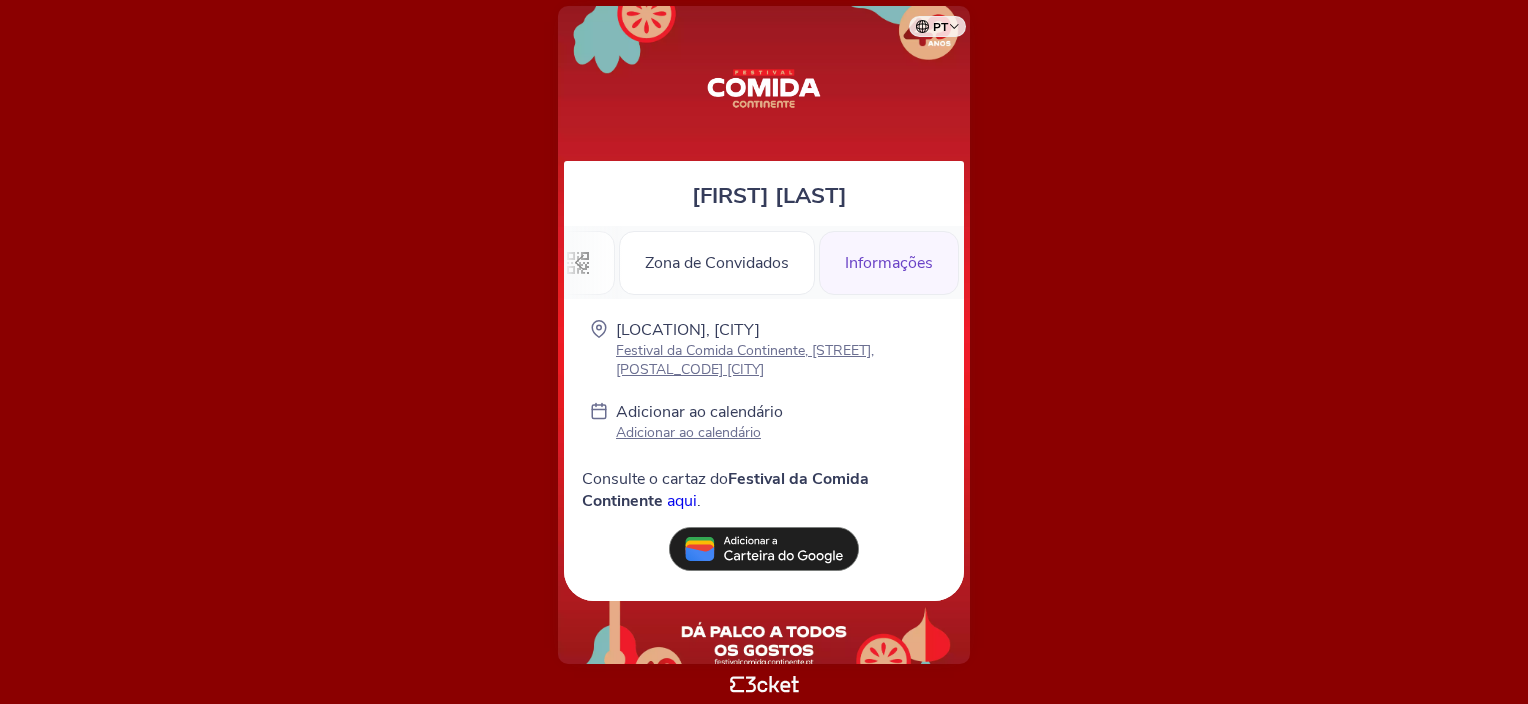 click on "Informações" at bounding box center [889, 263] 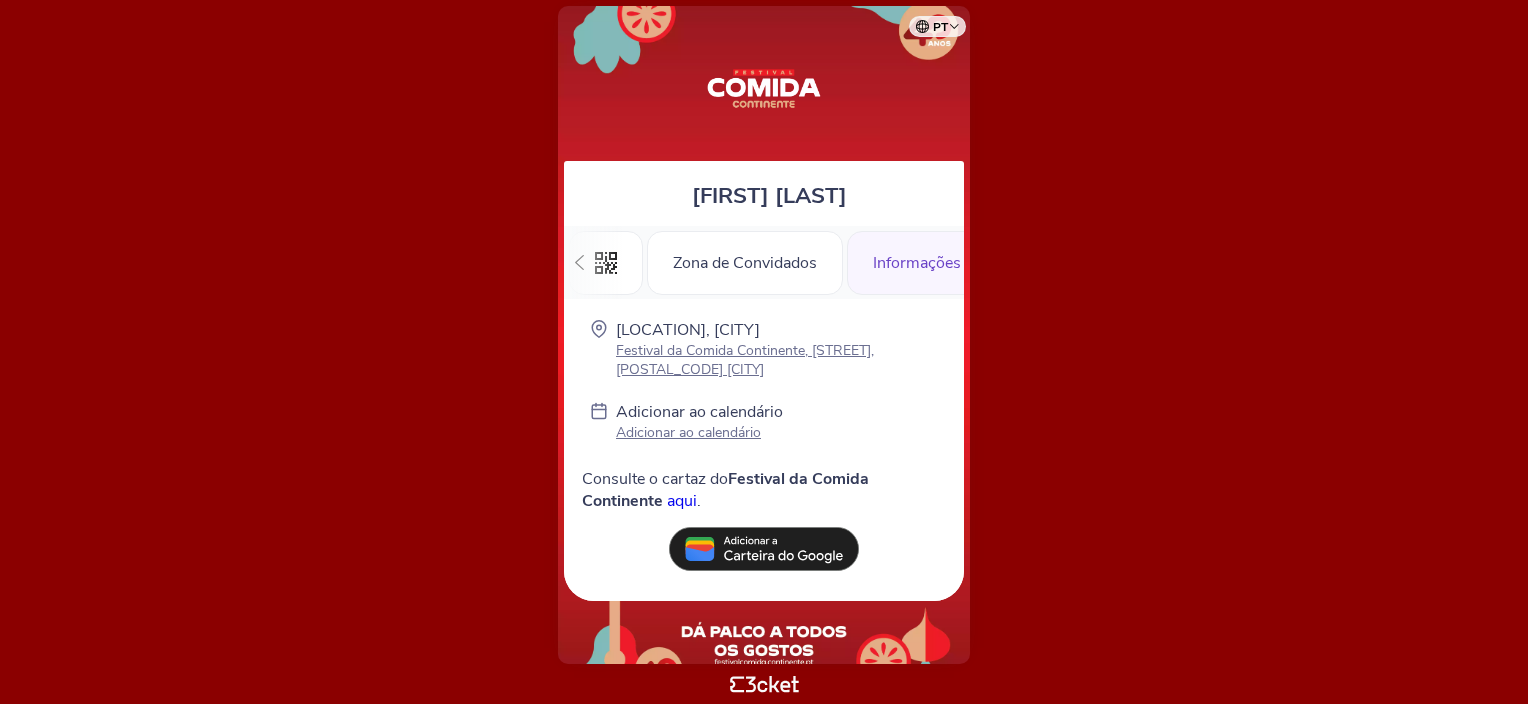scroll, scrollTop: 0, scrollLeft: 0, axis: both 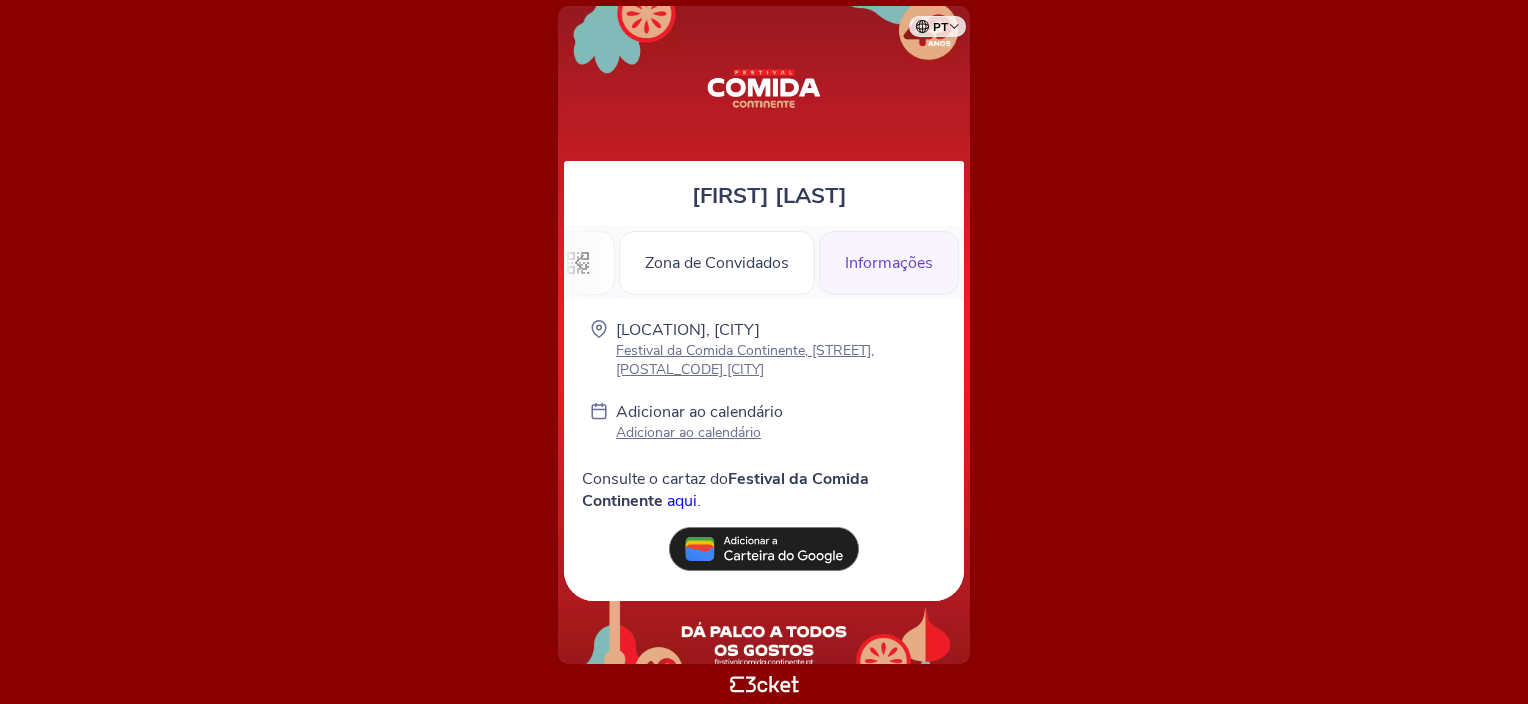 click at bounding box center [579, 262] 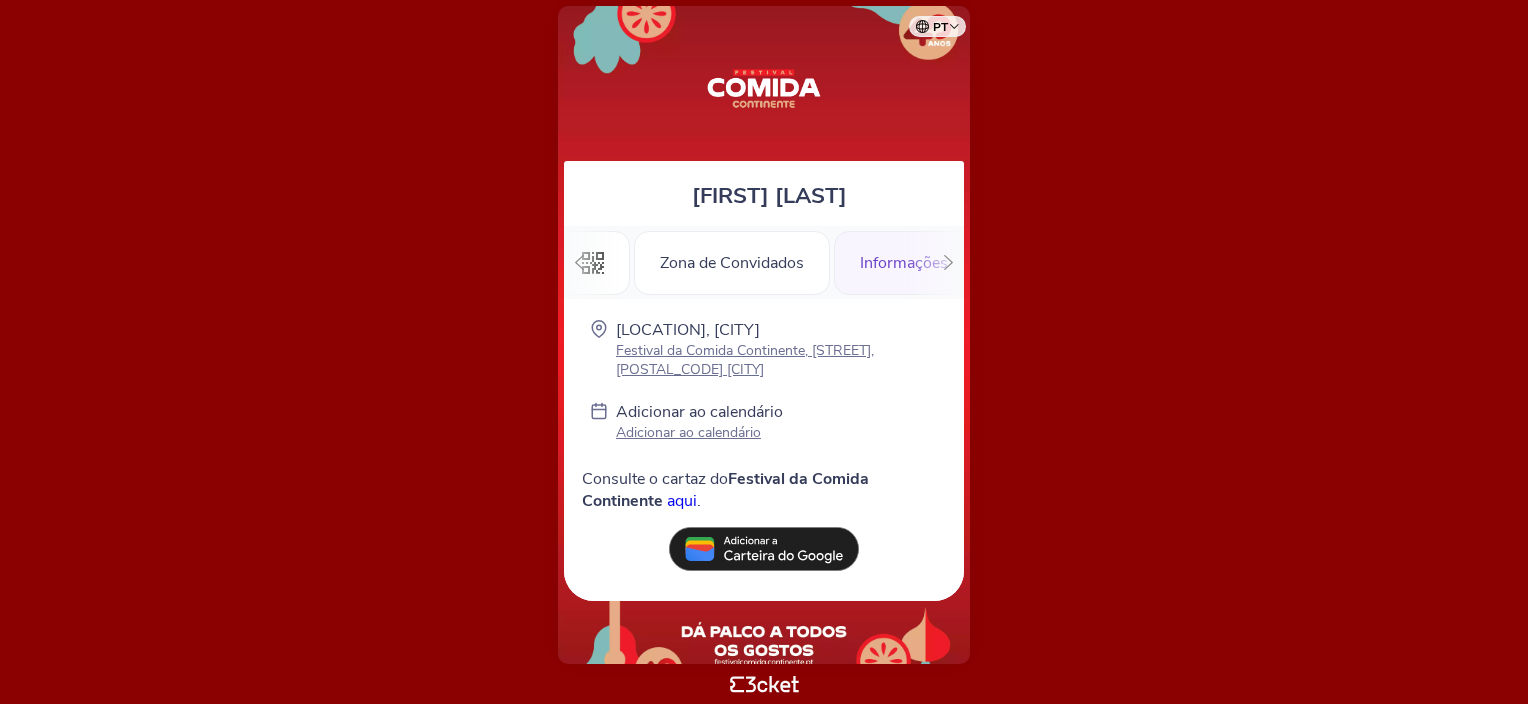 scroll, scrollTop: 0, scrollLeft: 7, axis: horizontal 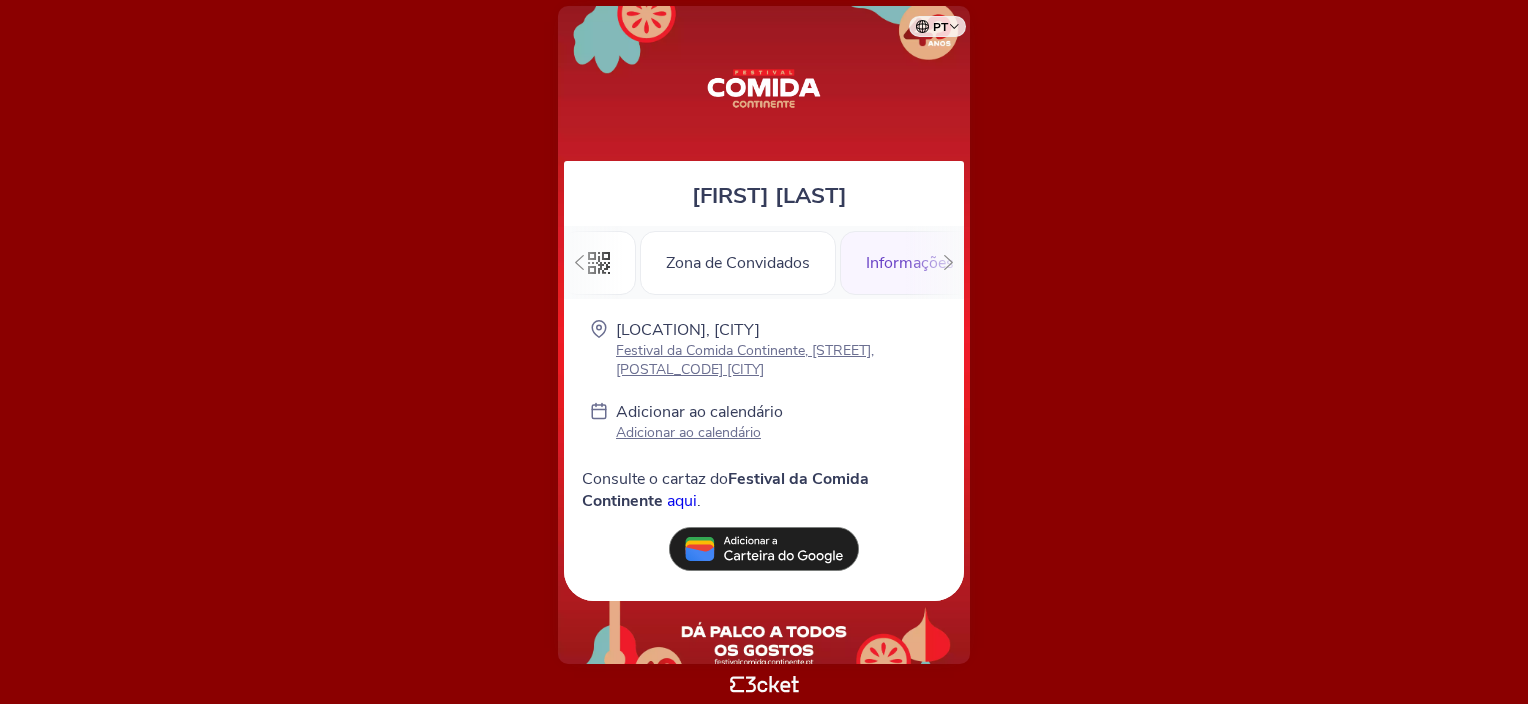 click at bounding box center [579, 262] 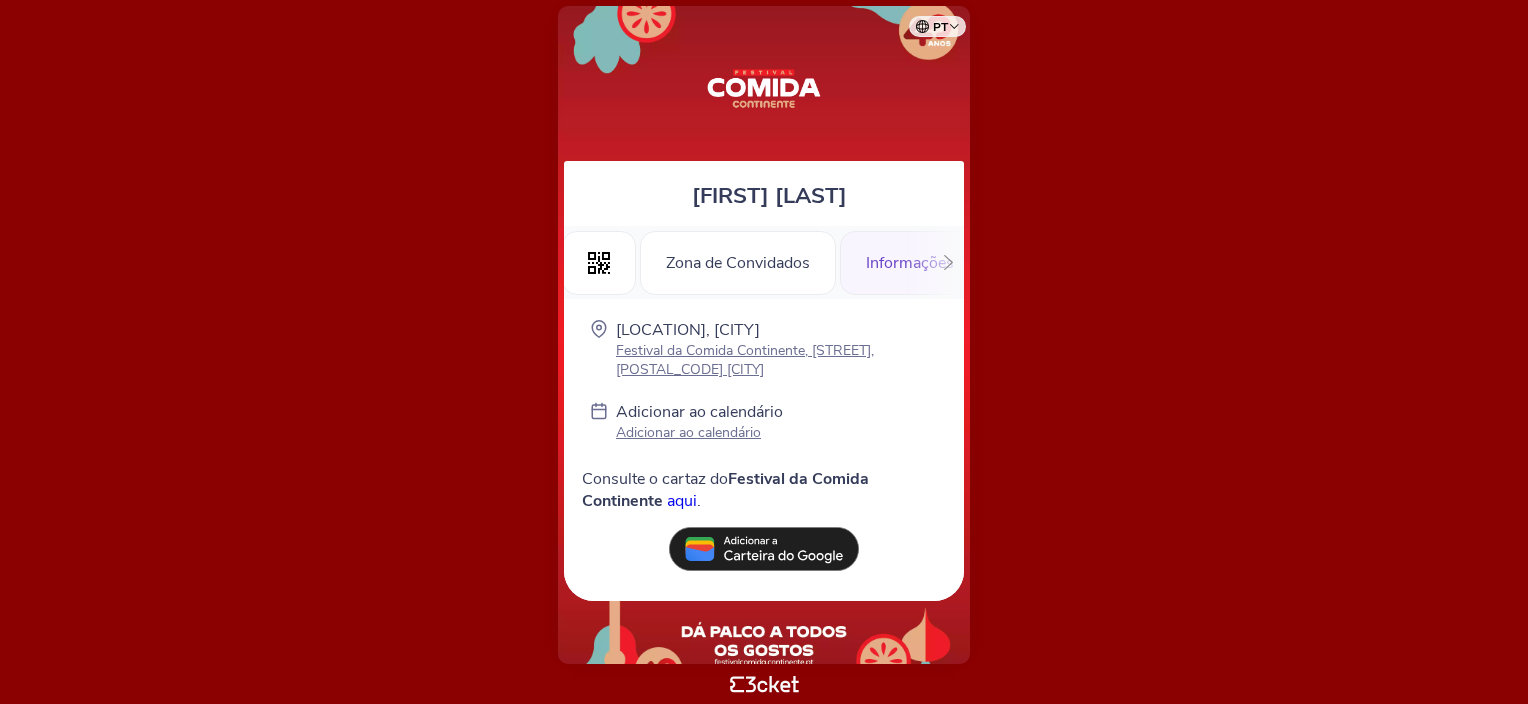 scroll, scrollTop: 0, scrollLeft: 0, axis: both 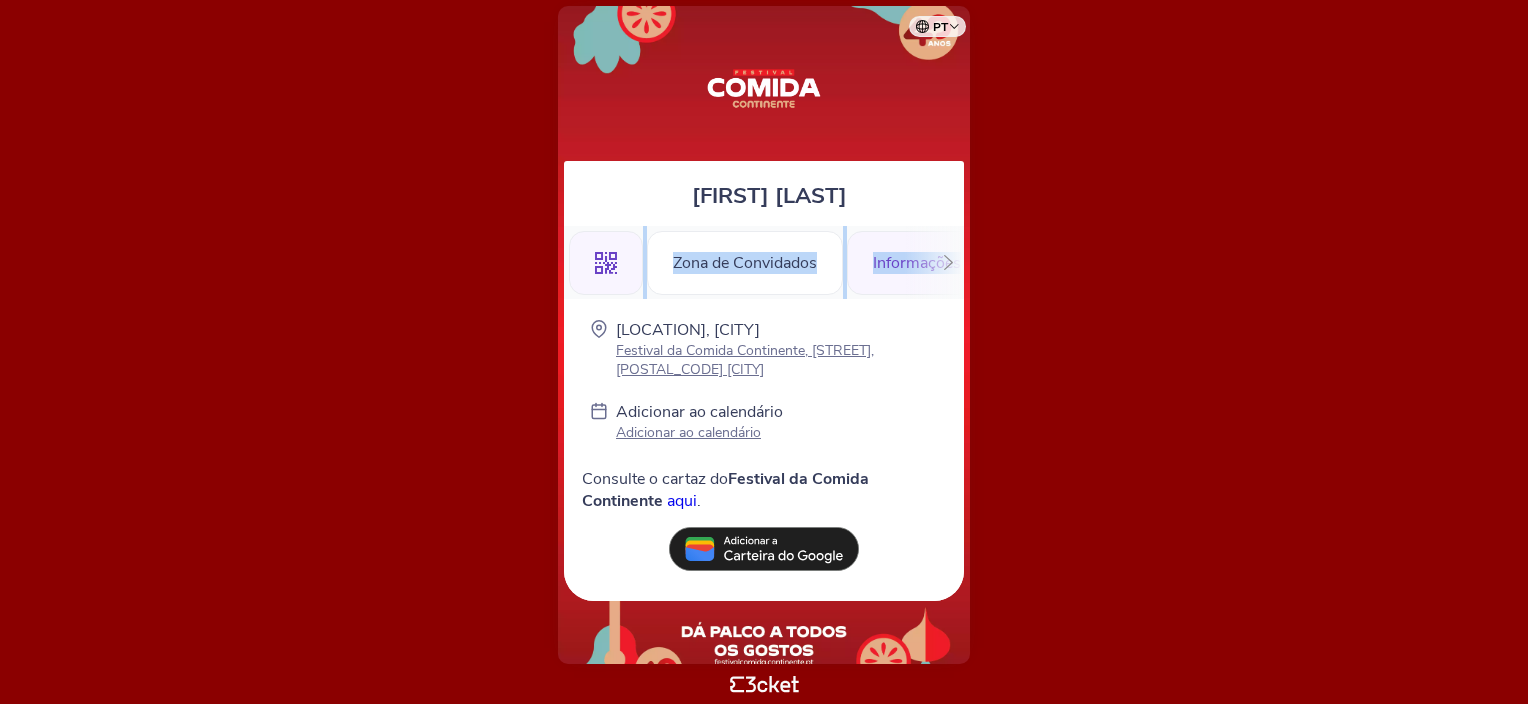 drag, startPoint x: 579, startPoint y: 263, endPoint x: 598, endPoint y: 264, distance: 19.026299 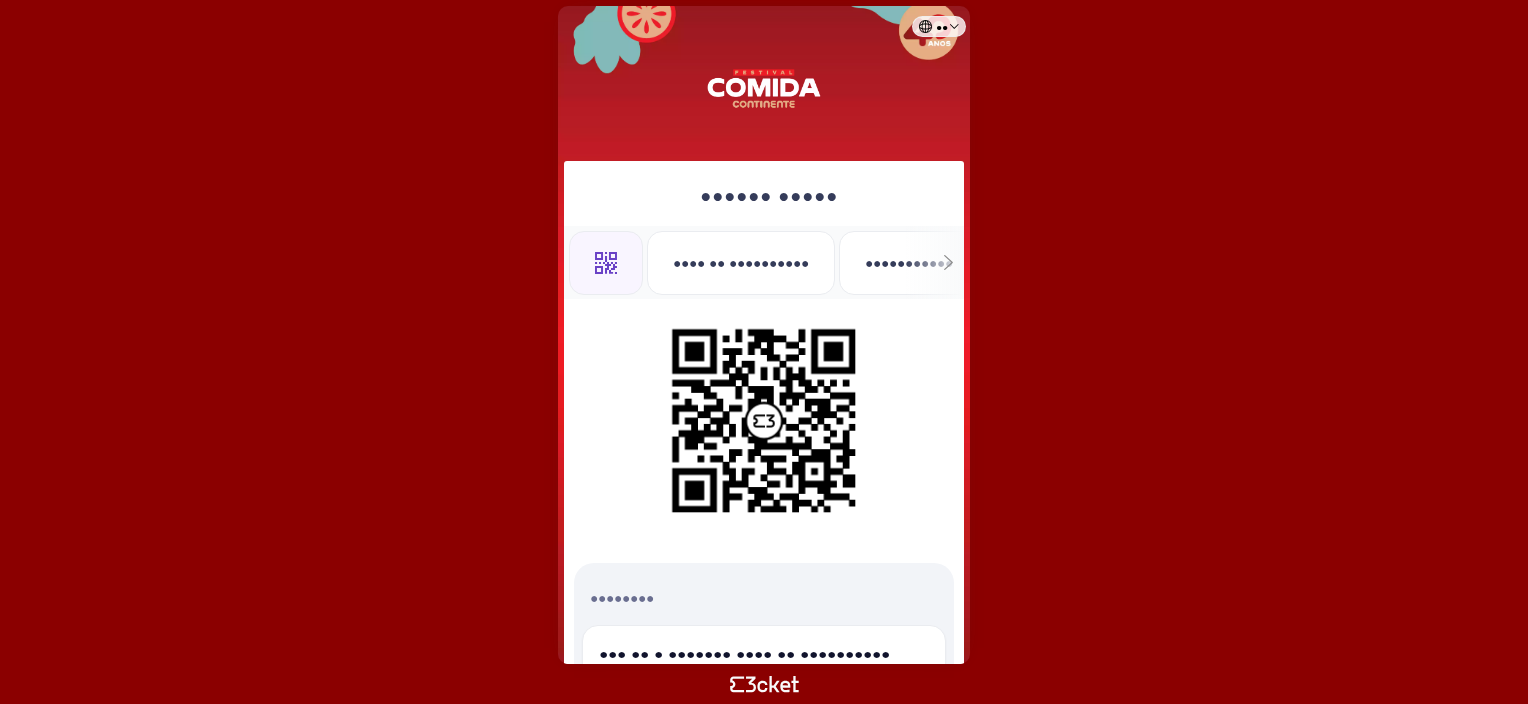 scroll, scrollTop: 0, scrollLeft: 0, axis: both 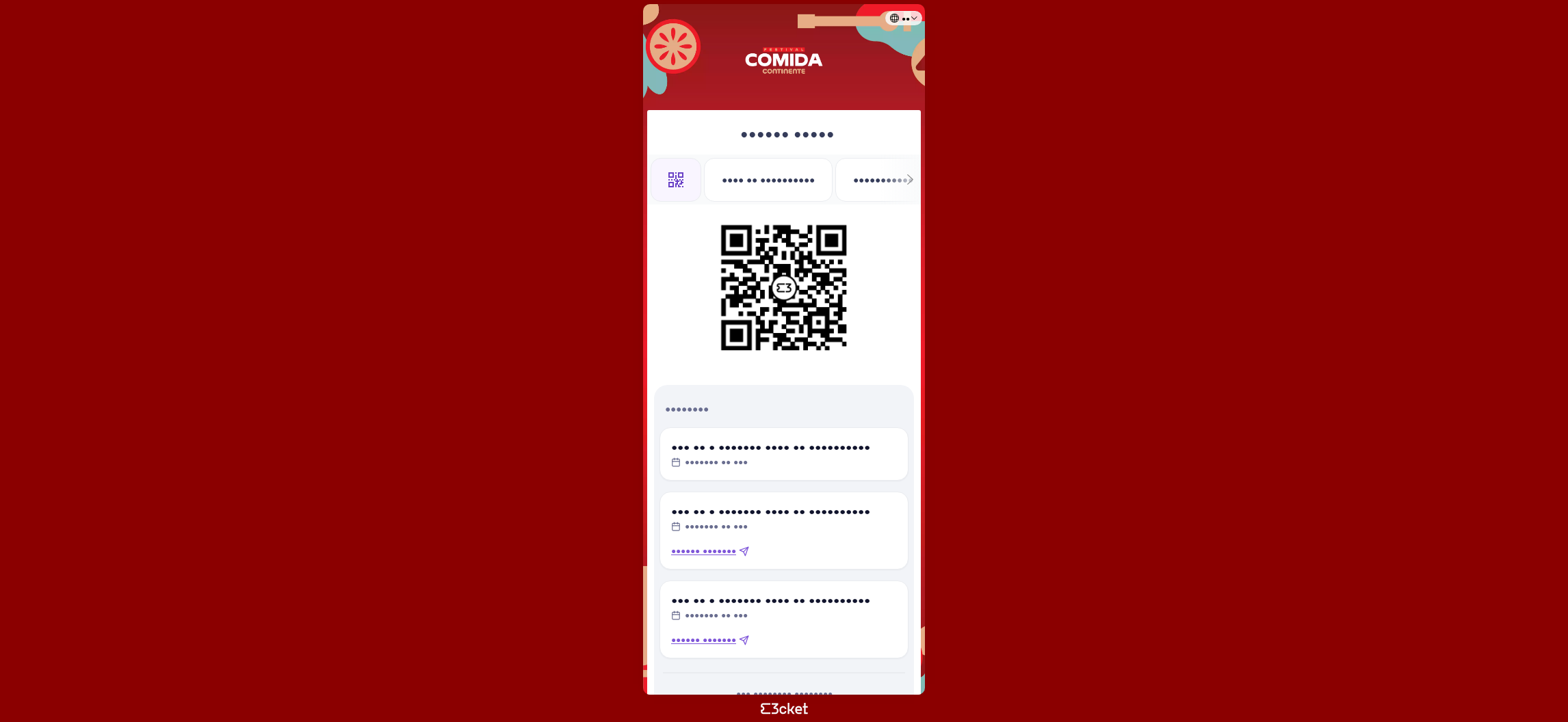 drag, startPoint x: 0, startPoint y: 0, endPoint x: 522, endPoint y: 391, distance: 652.20012 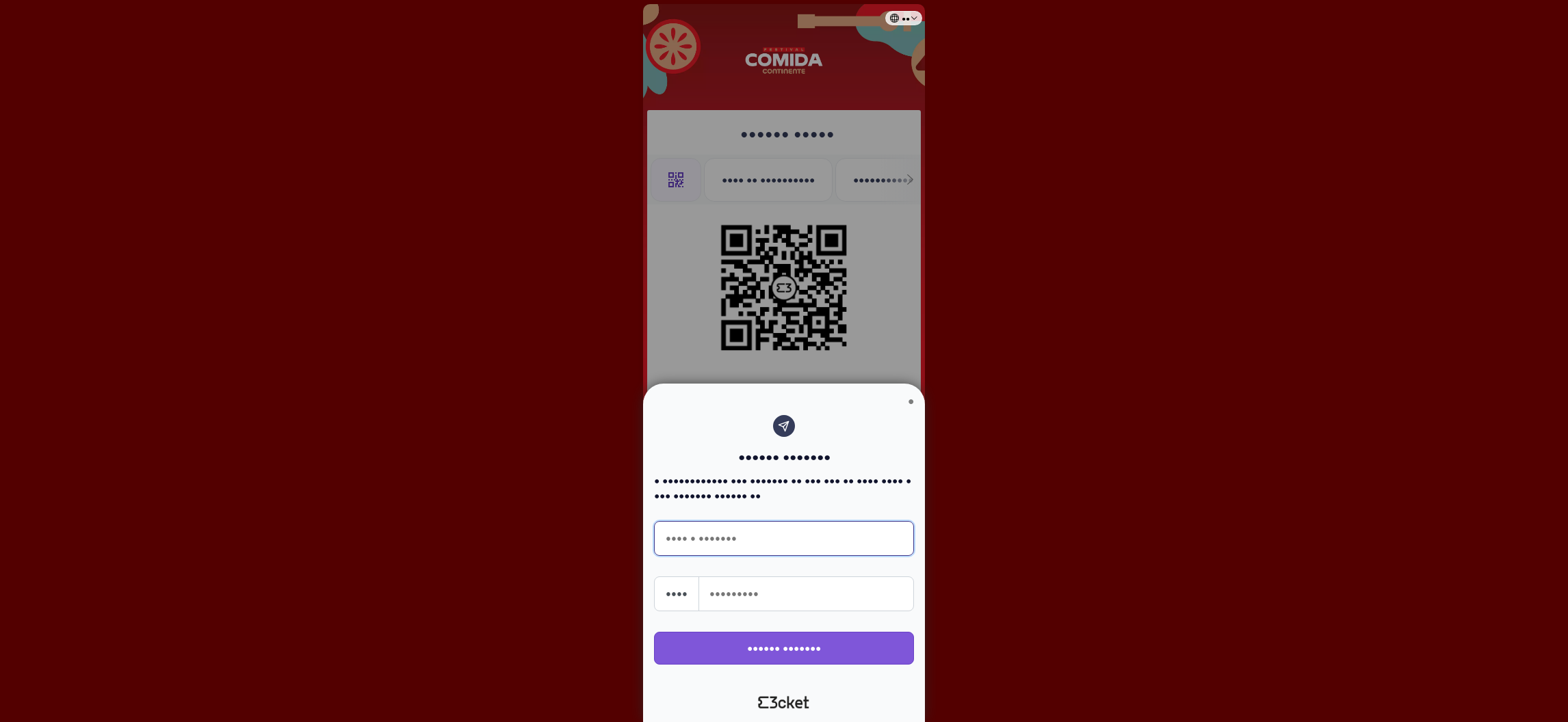 click on "•••• • •••••••" at bounding box center [784, 538] 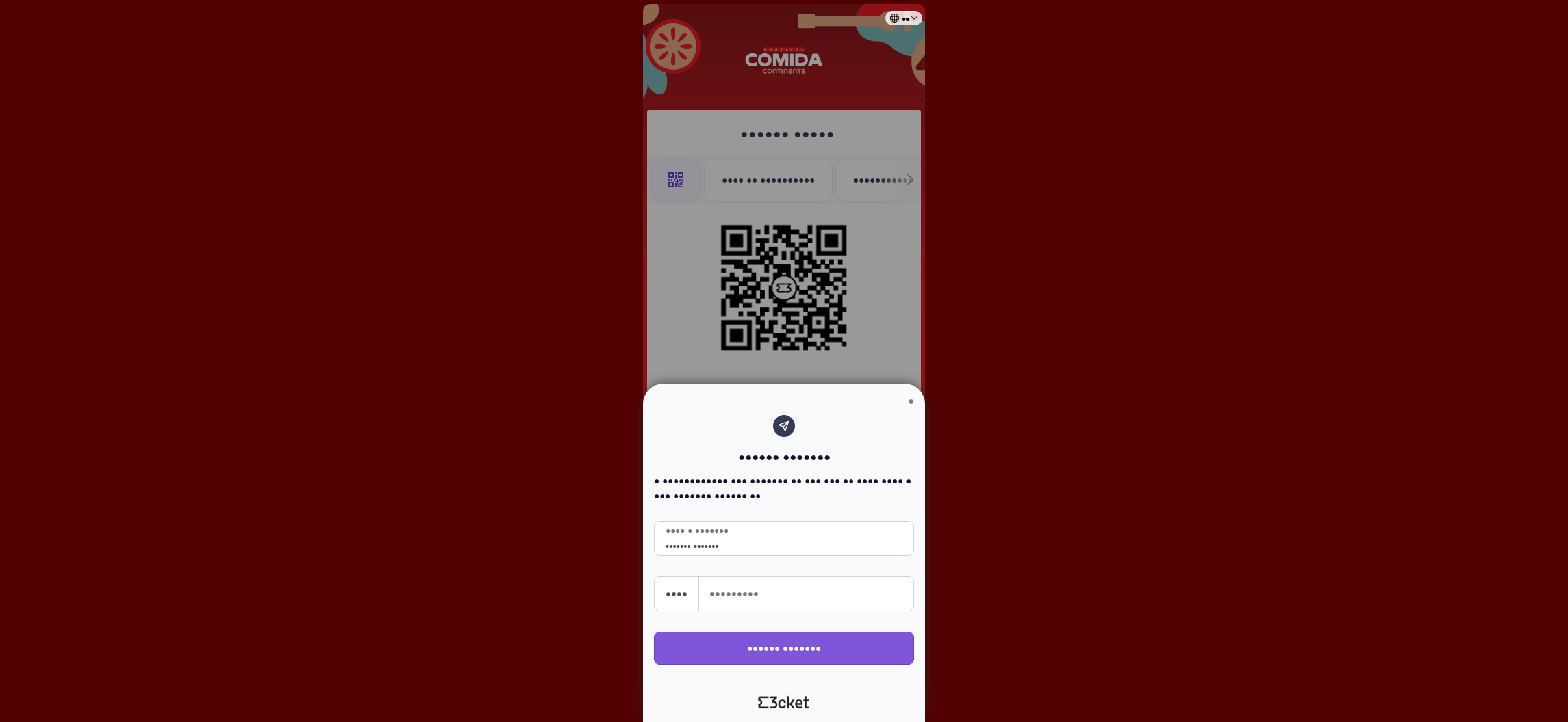 type on "••••••• •••••••" 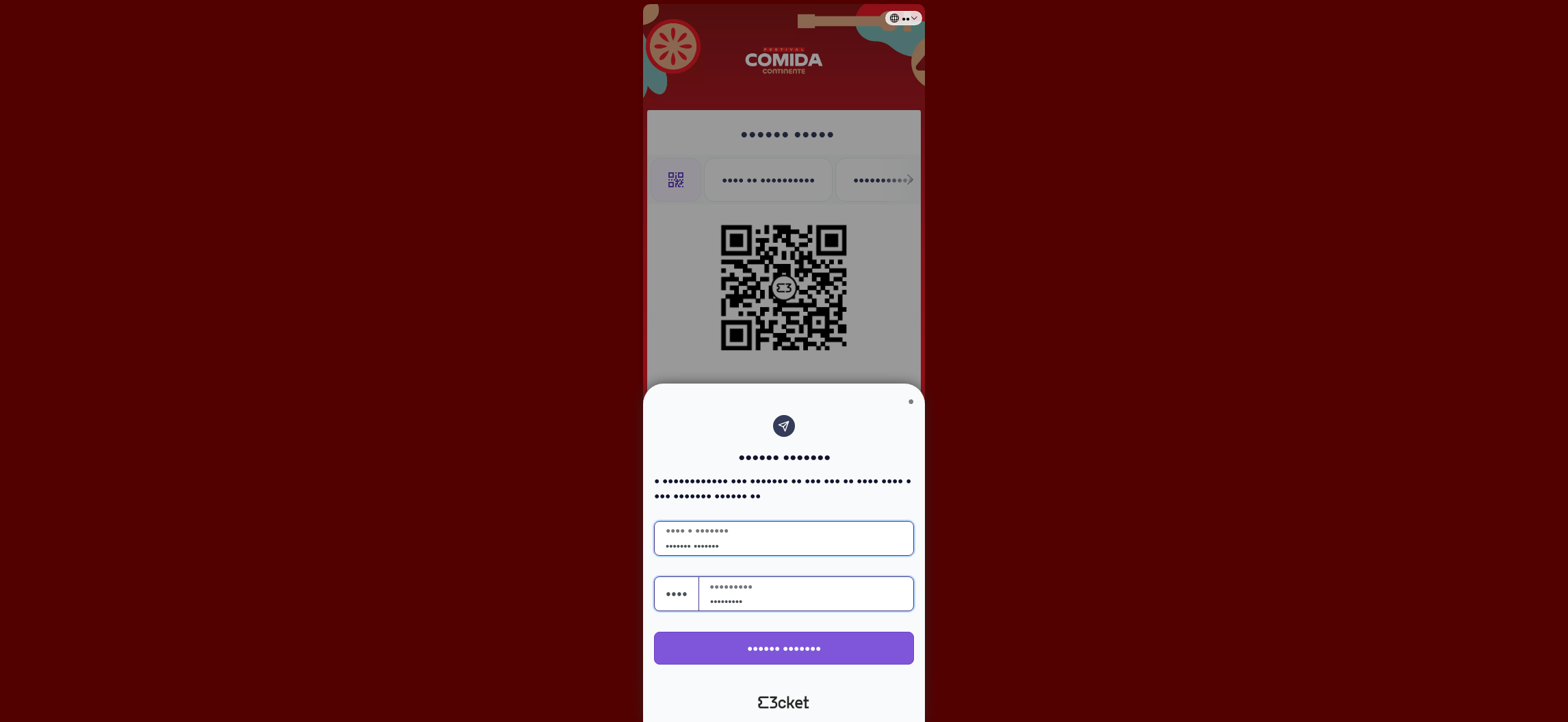 click on "•••••••••" at bounding box center [811, 593] 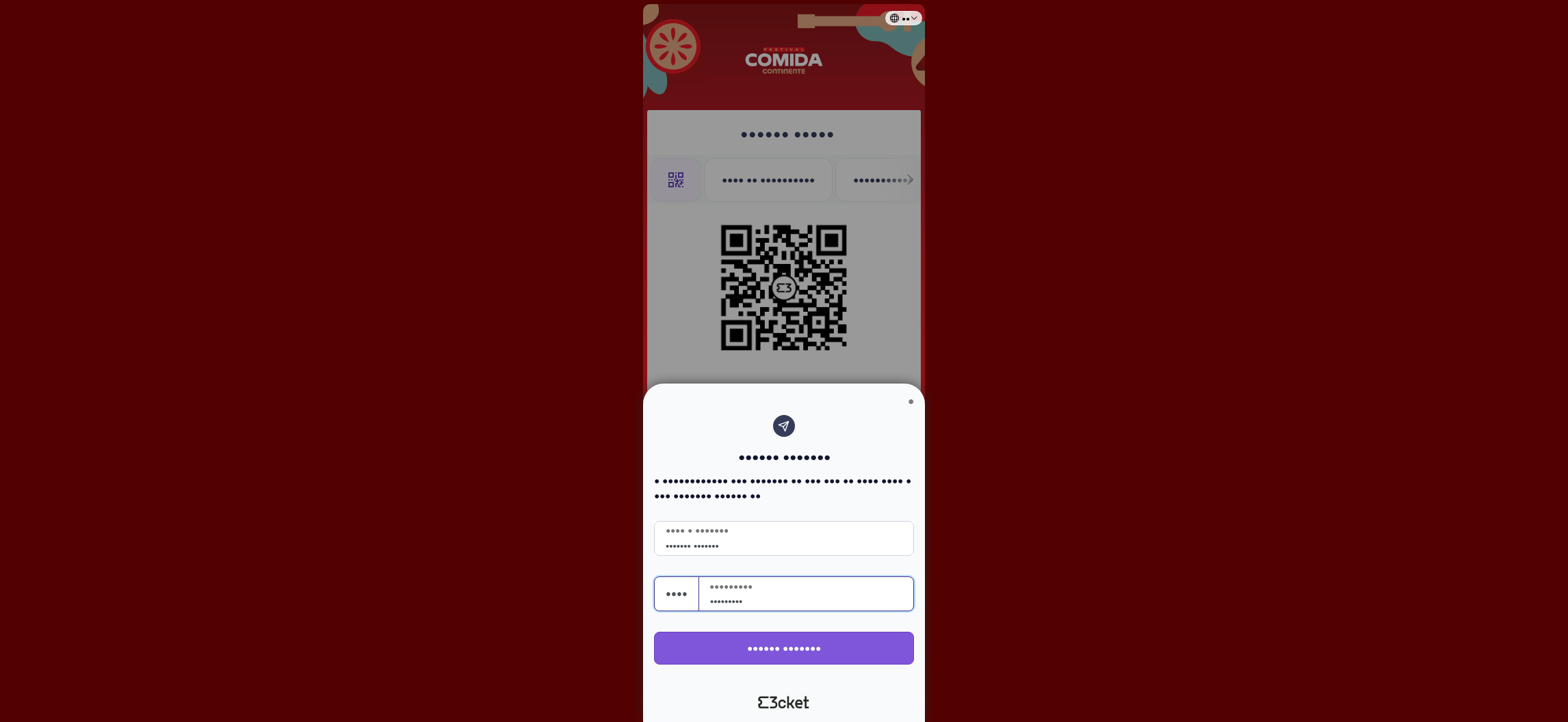 click at bounding box center (784, 361) 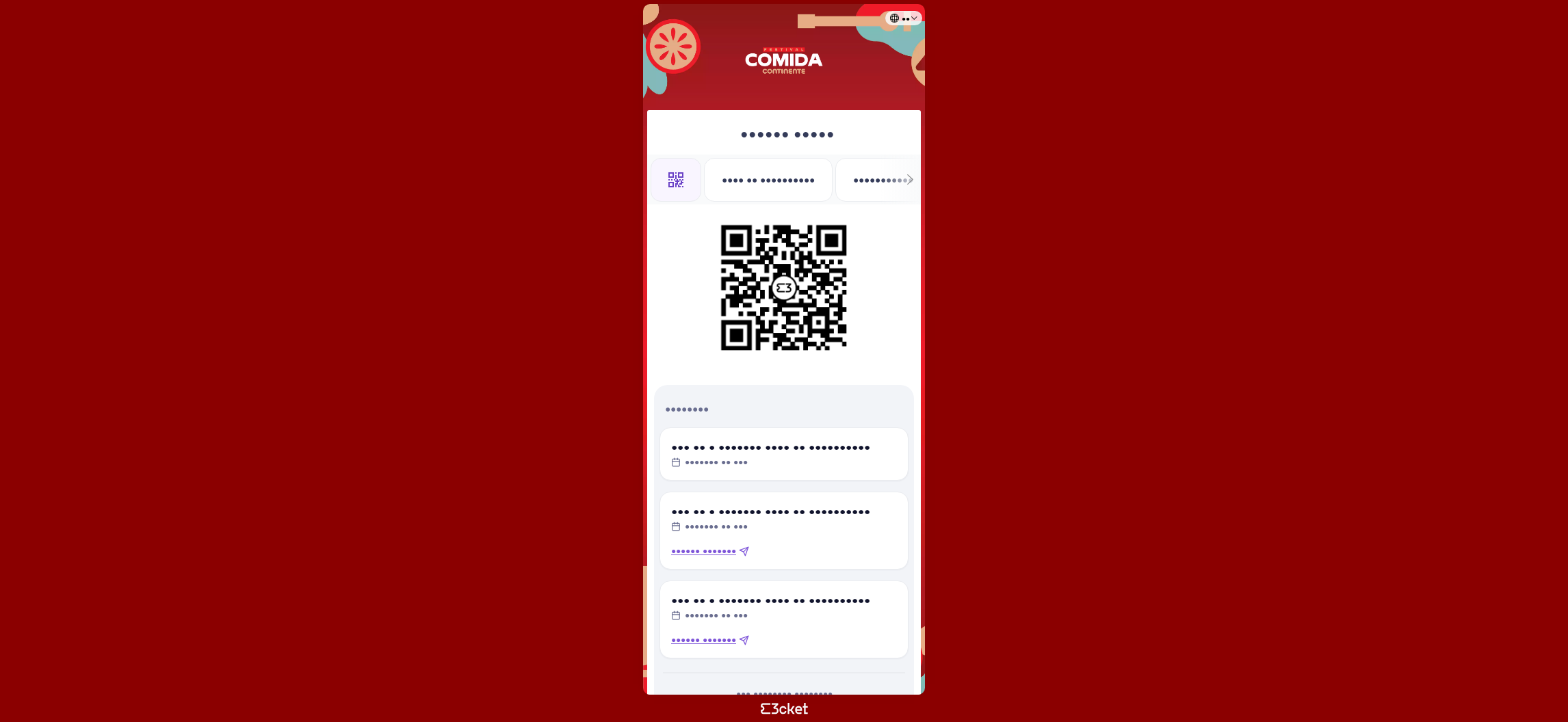 click on "•••••• •••••••" at bounding box center (770, 447) 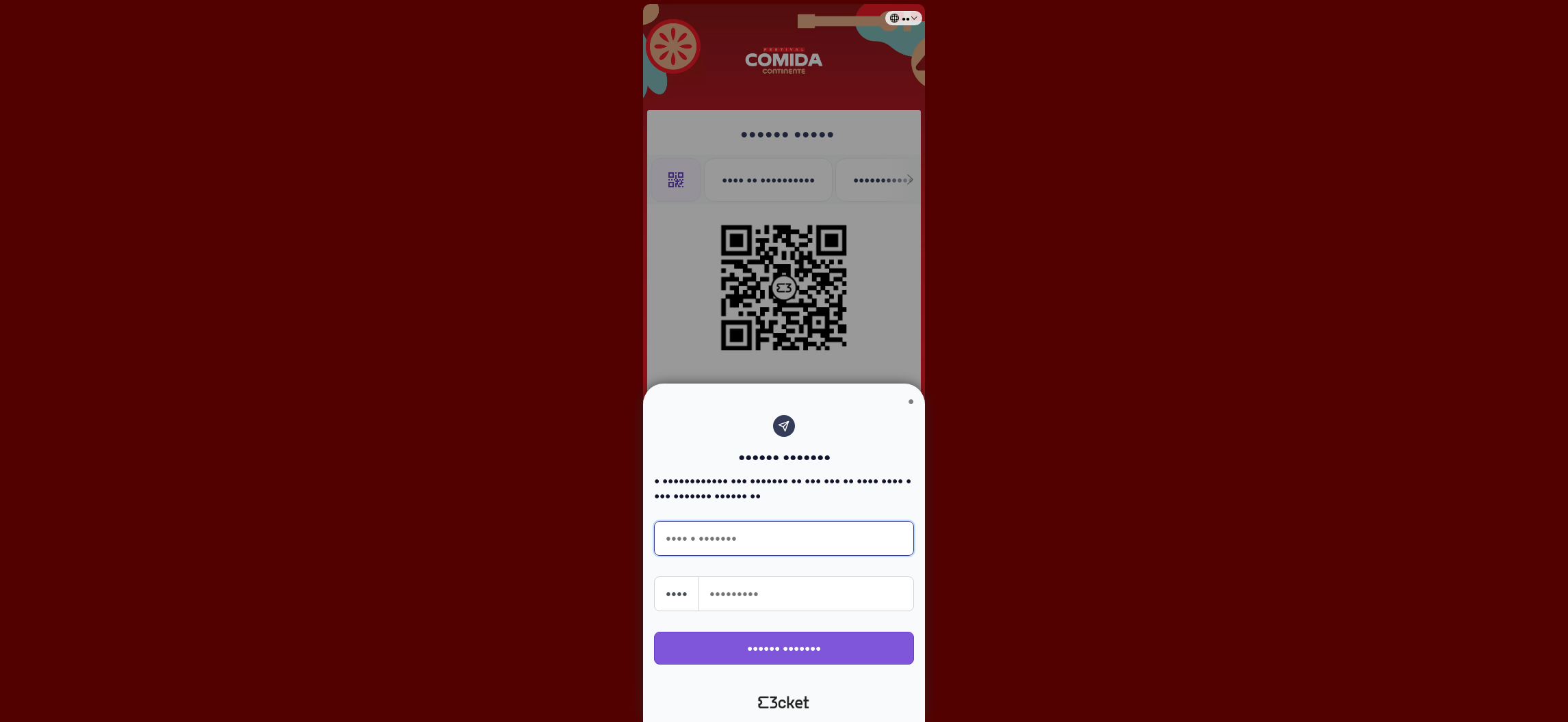 click on "•••• • •••••••" at bounding box center [784, 538] 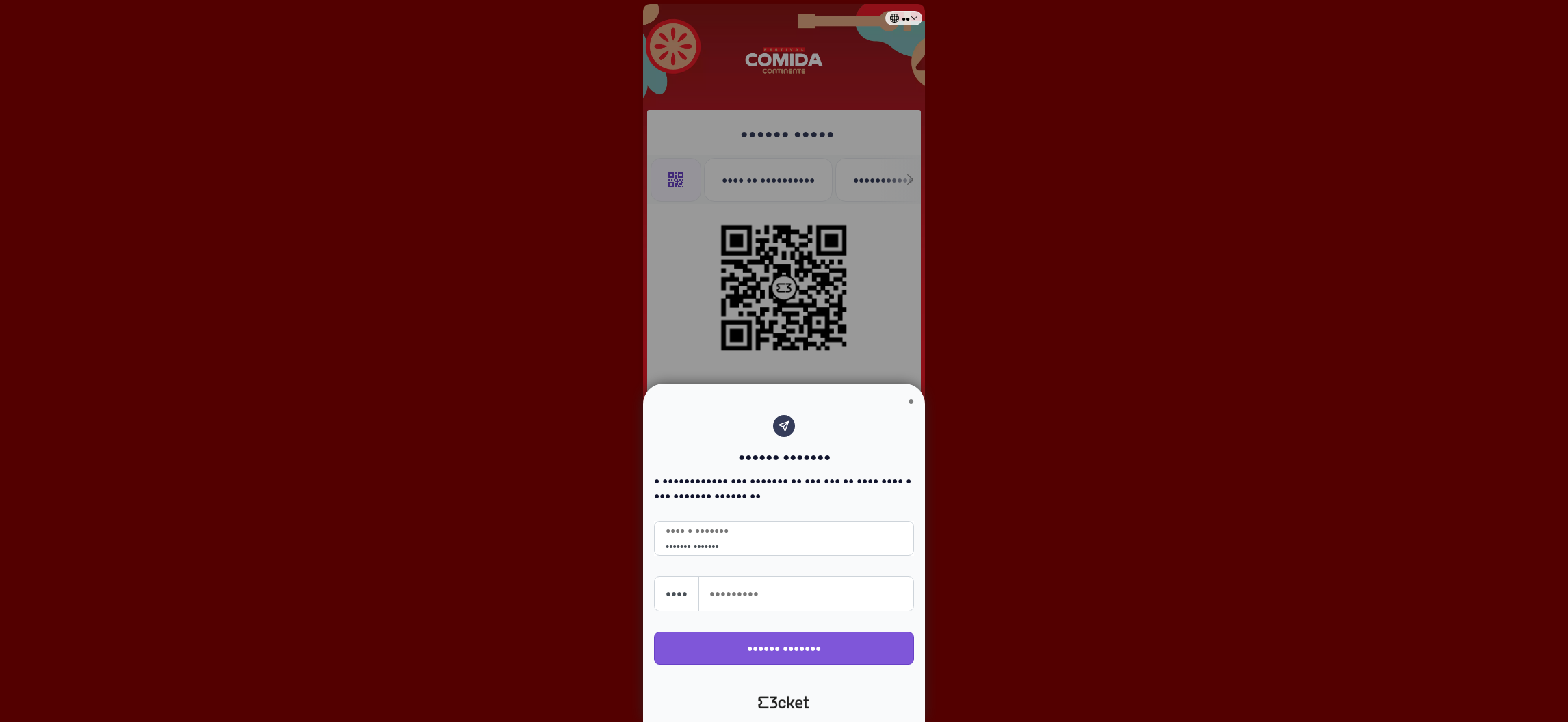 type on "•••••••••" 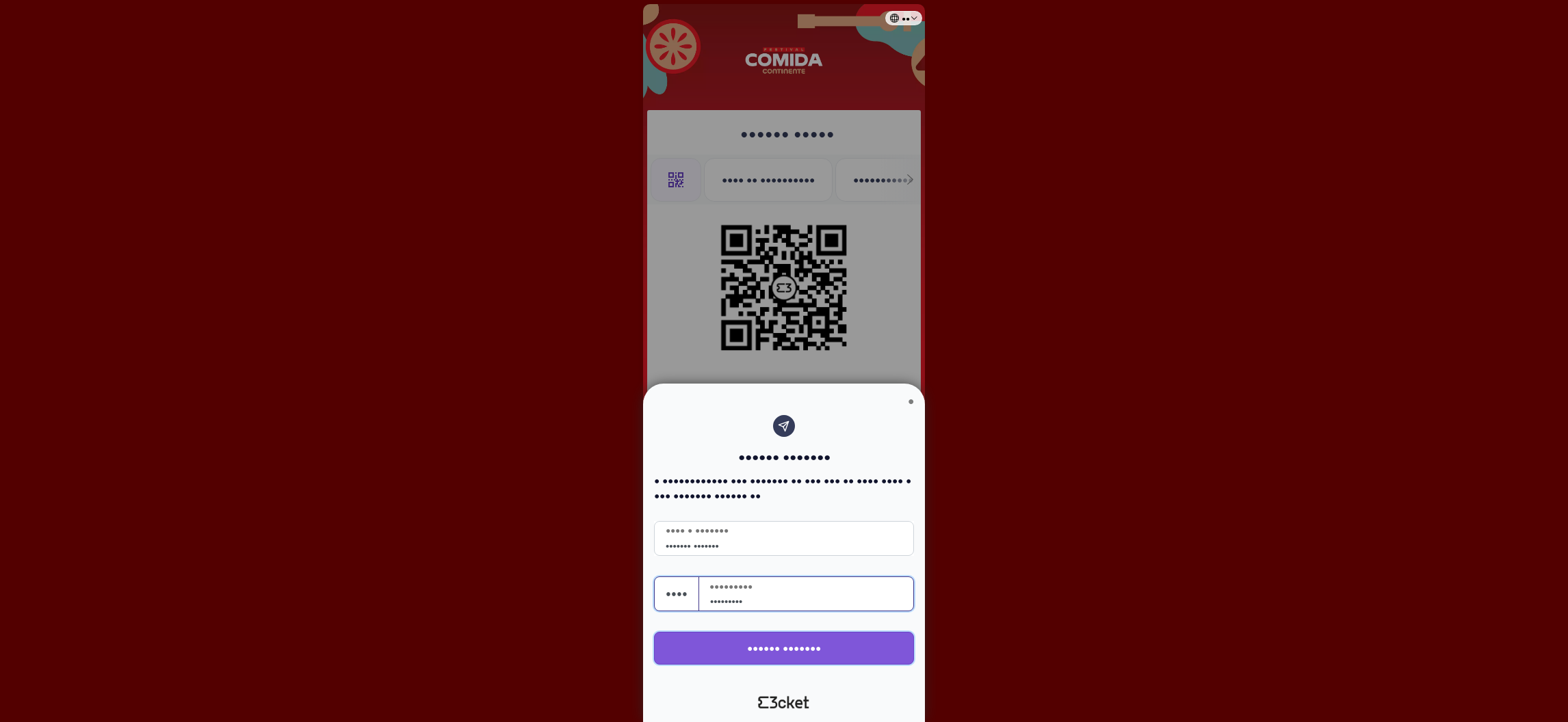 click on "•••••• •••••••" at bounding box center [784, 648] 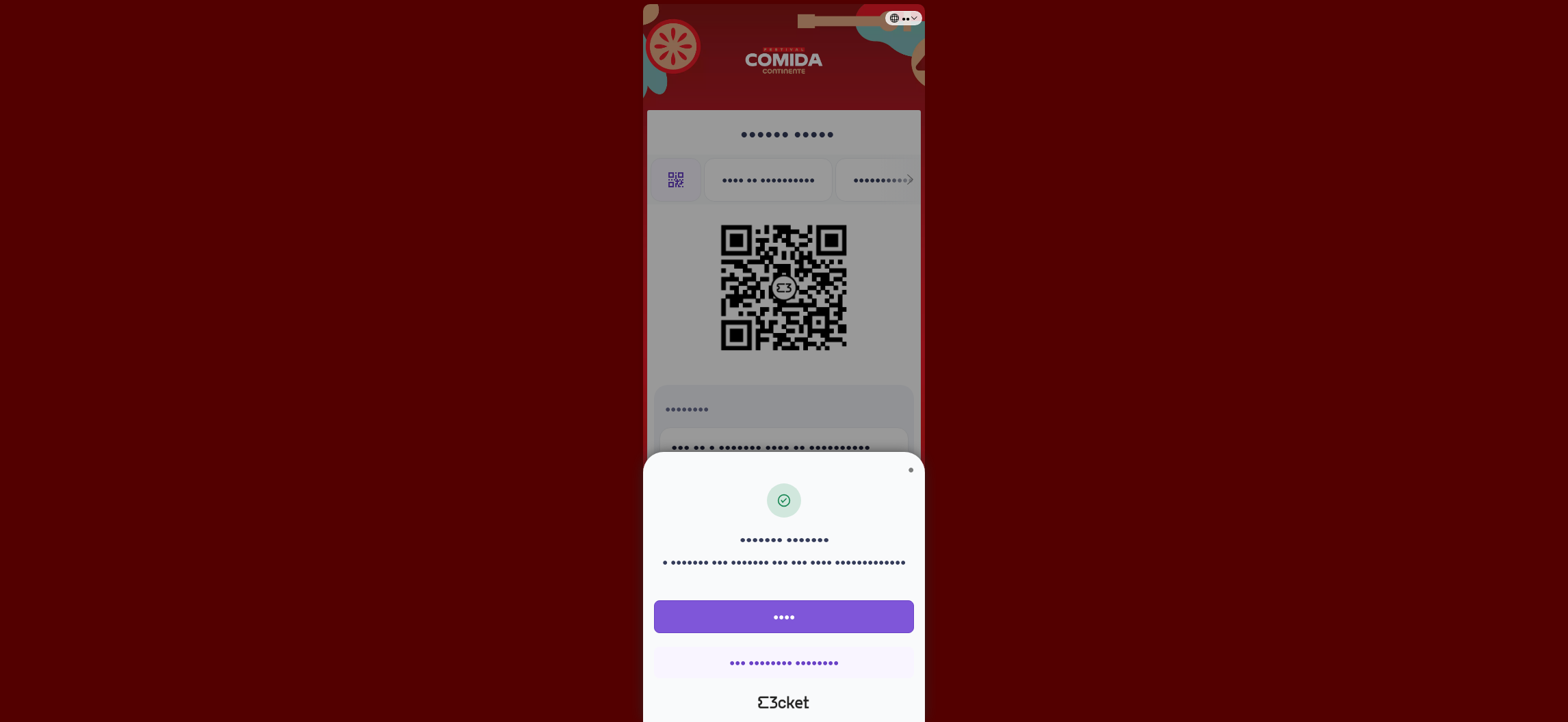 click on "•" at bounding box center (911, 469) 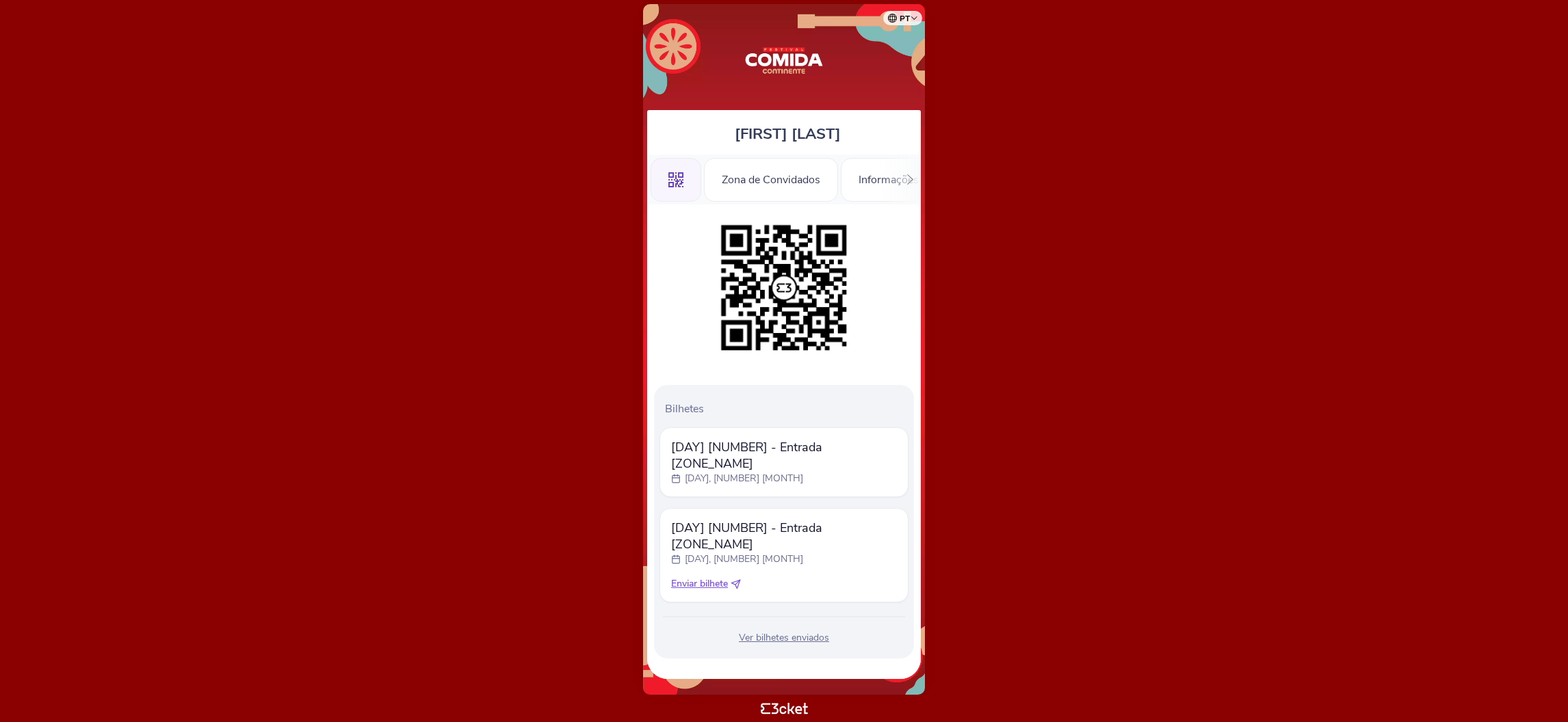scroll, scrollTop: 0, scrollLeft: 0, axis: both 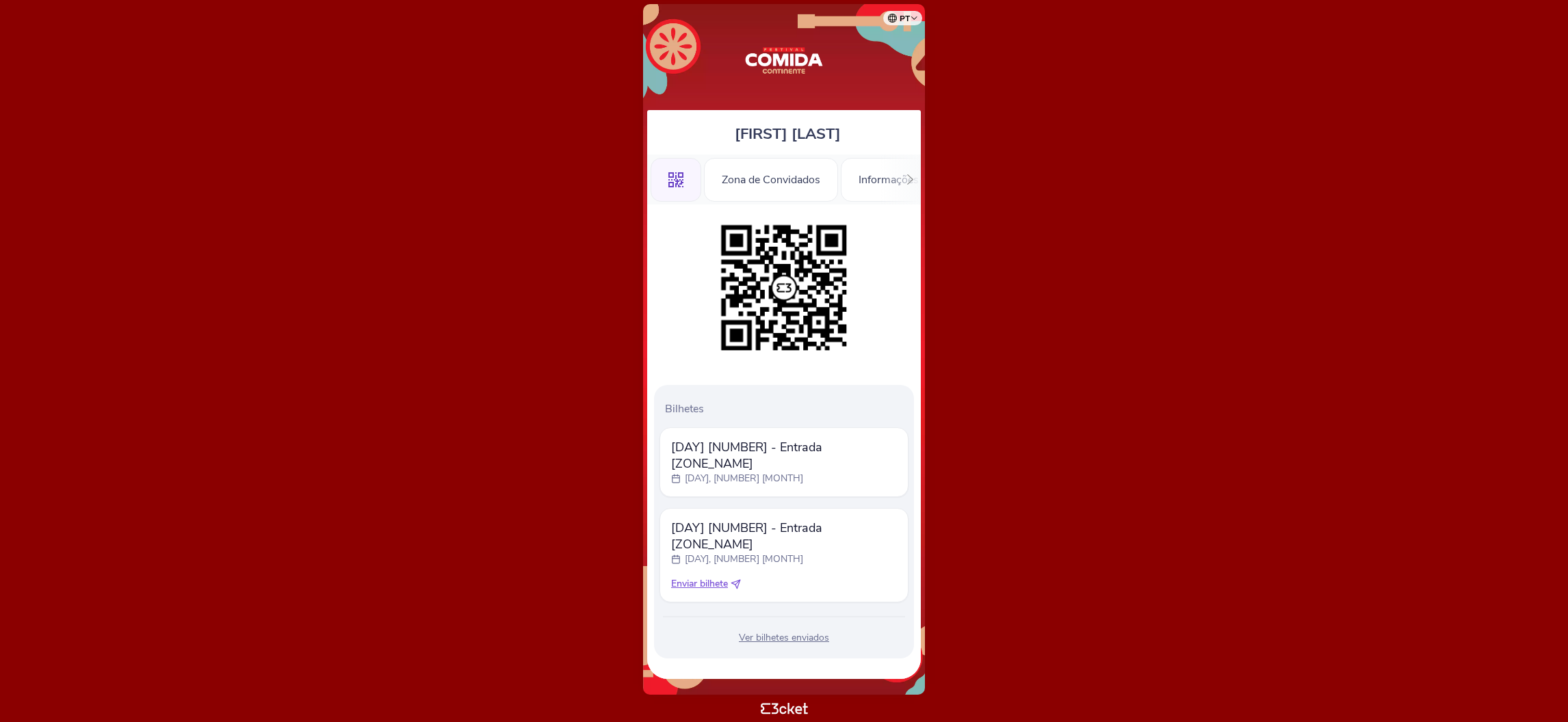 click at bounding box center (735, 584) 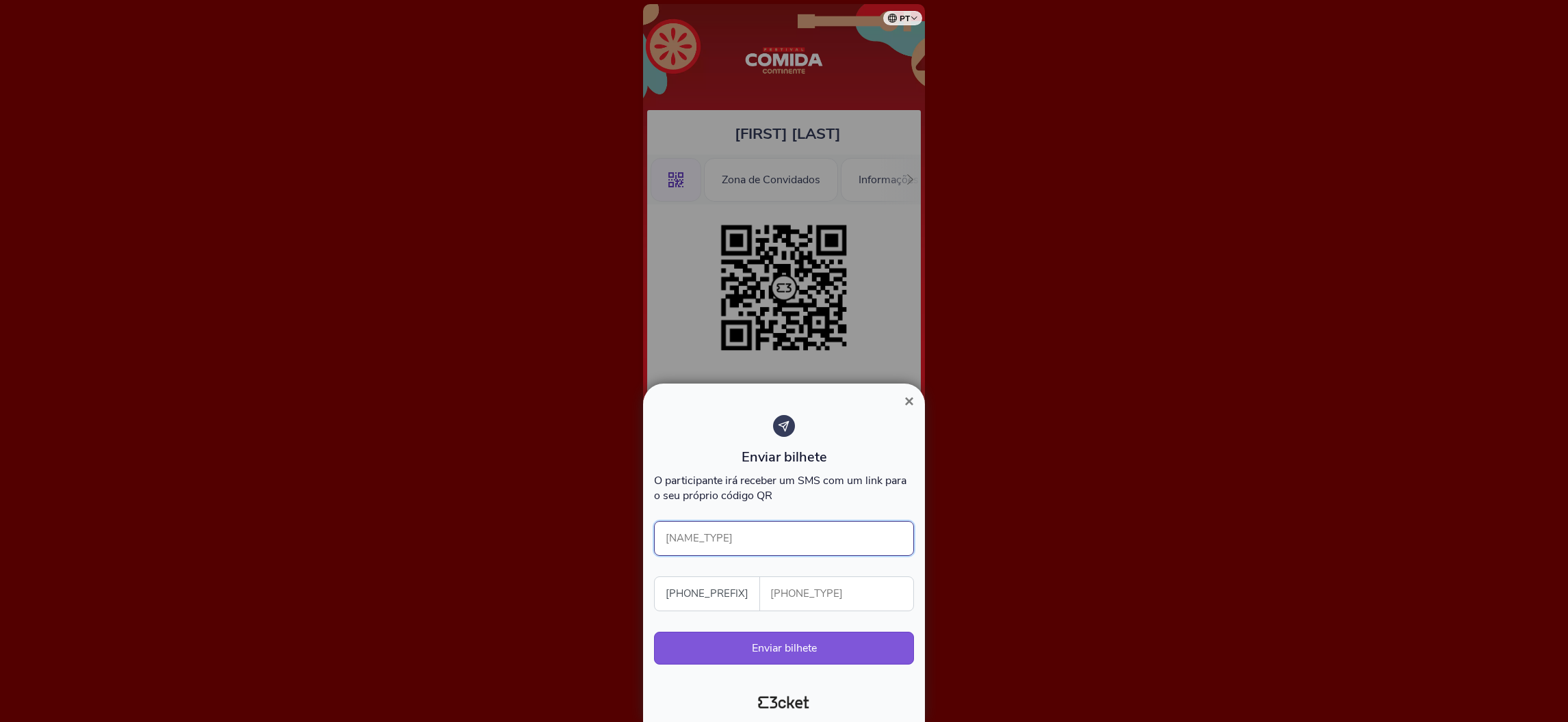 click on "[NAME_TYPE]" at bounding box center (784, 538) 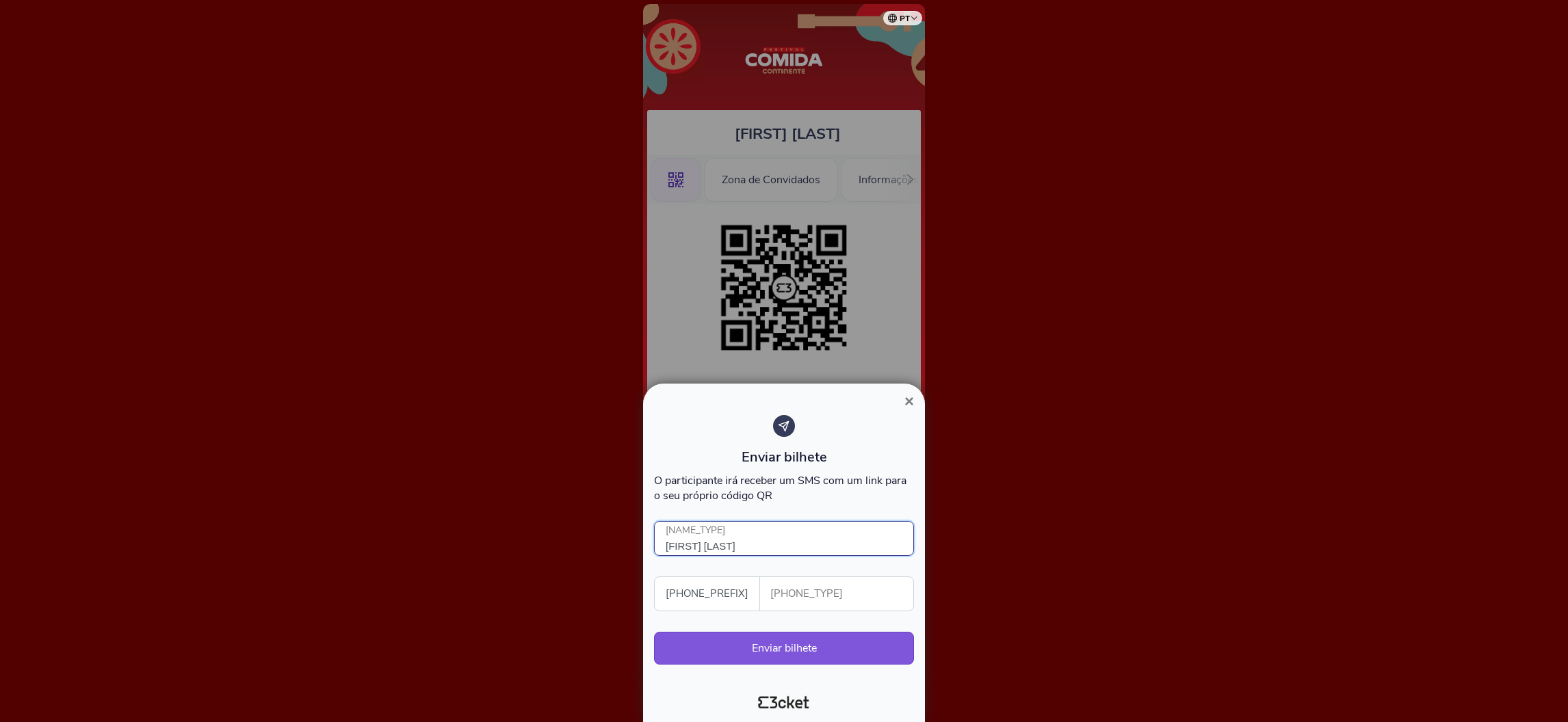 type on "[FIRST] [LAST]" 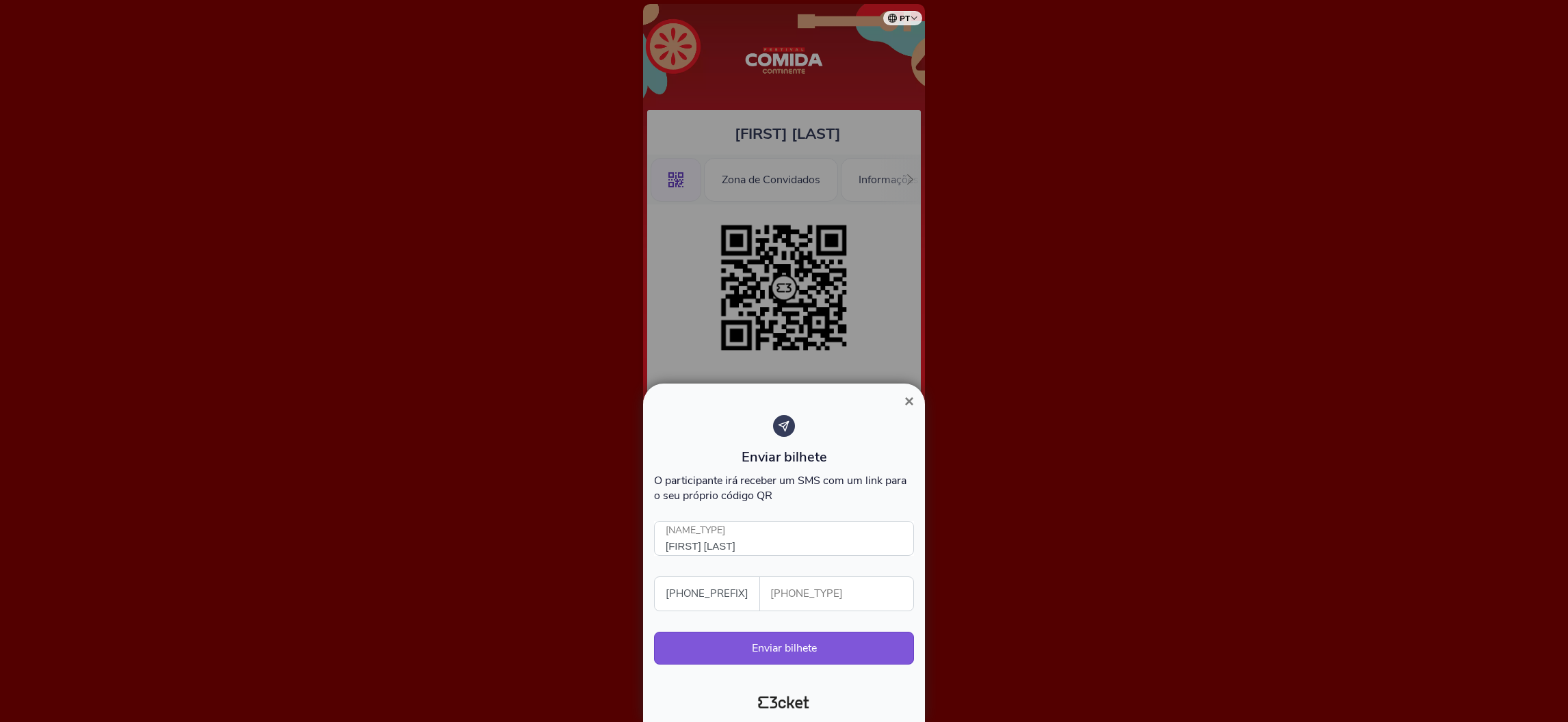 click on "[PHONE_TYPE]" at bounding box center (842, 593) 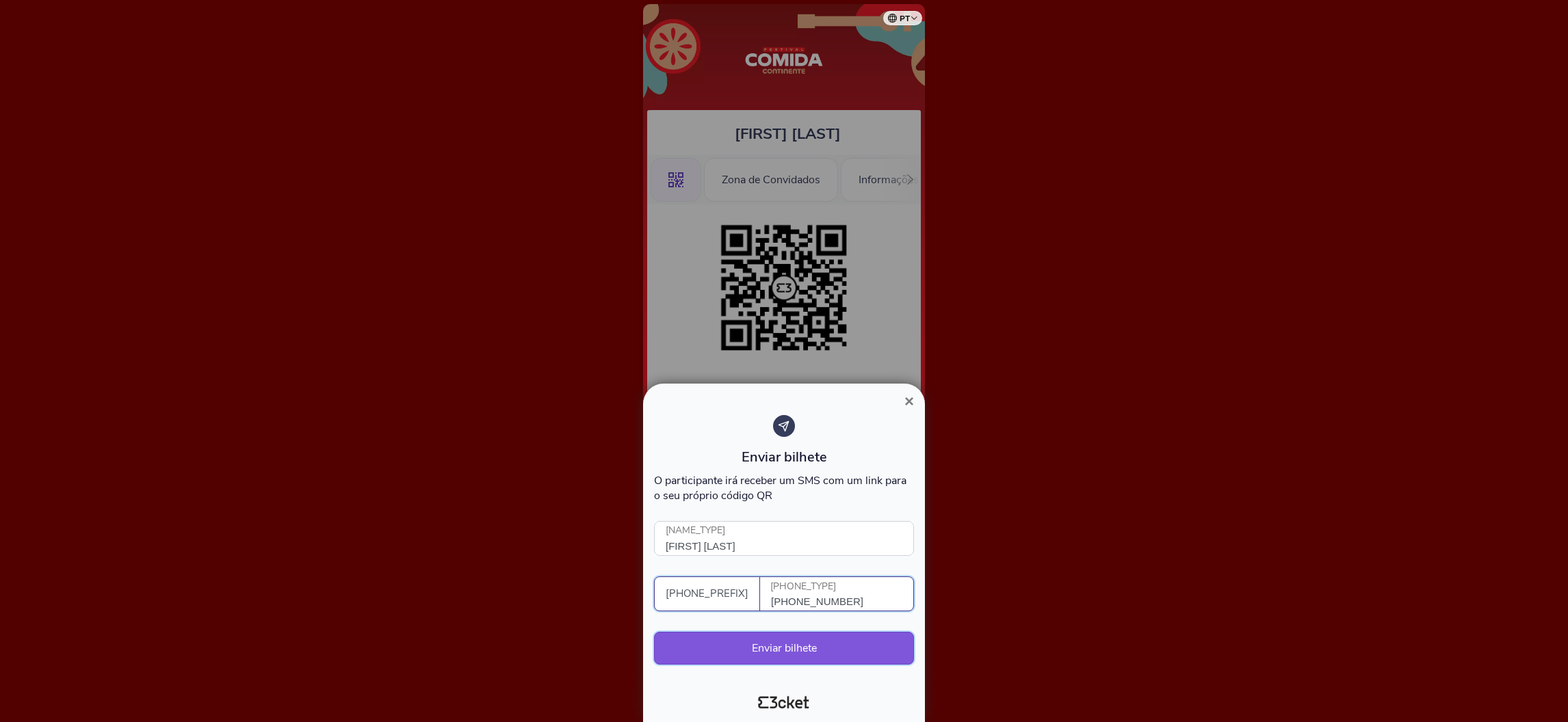 type on "[PHONE_NUMBER]" 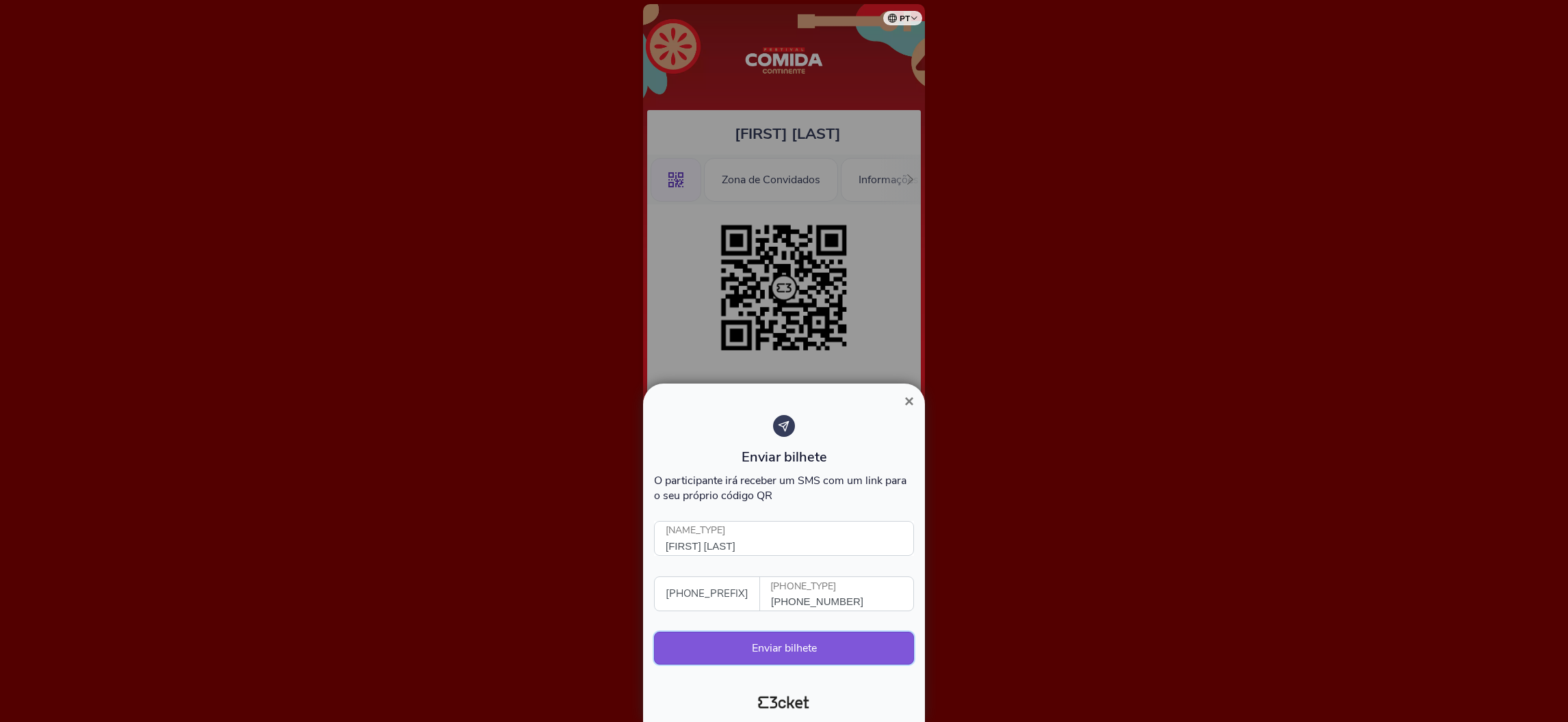 click on "Enviar bilhete" at bounding box center [784, 648] 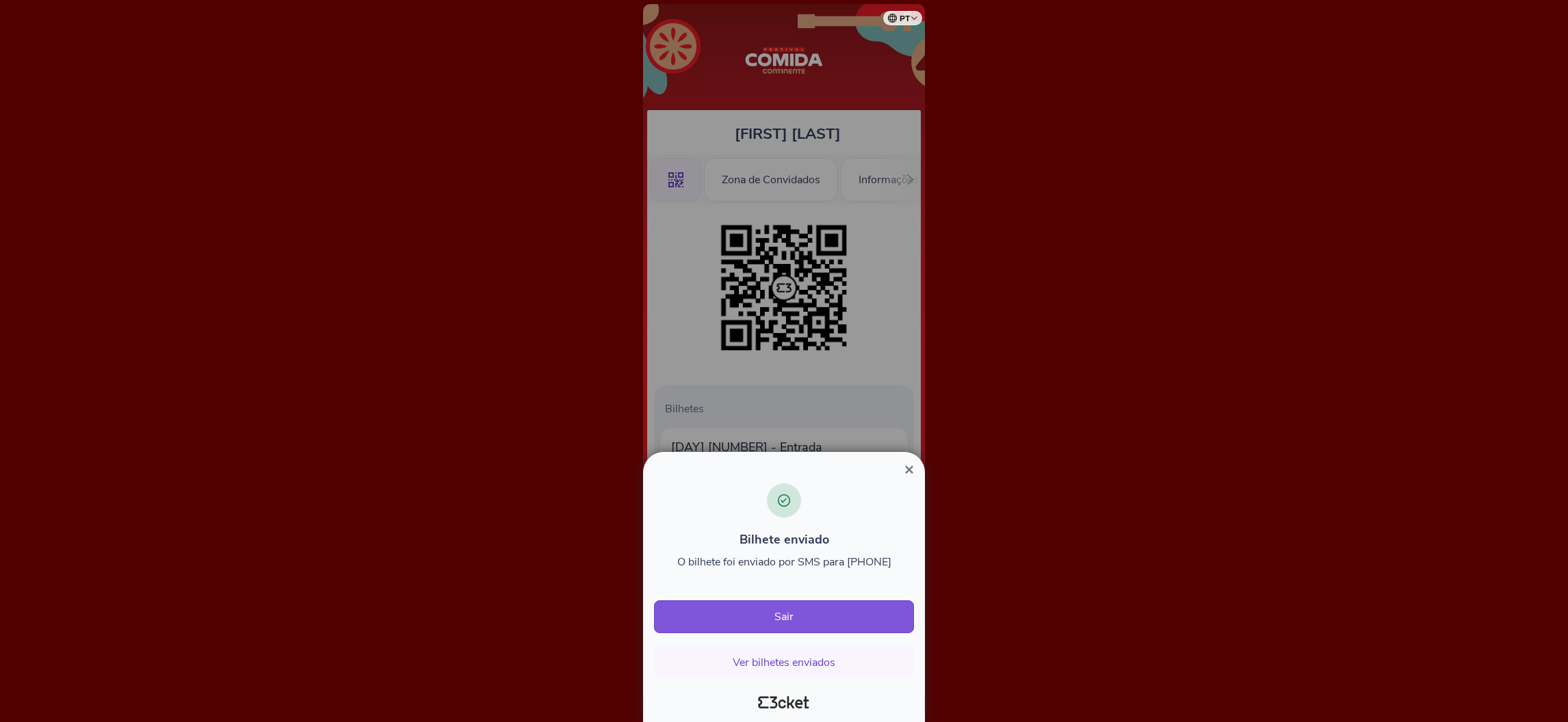 click on "×" at bounding box center [909, 469] 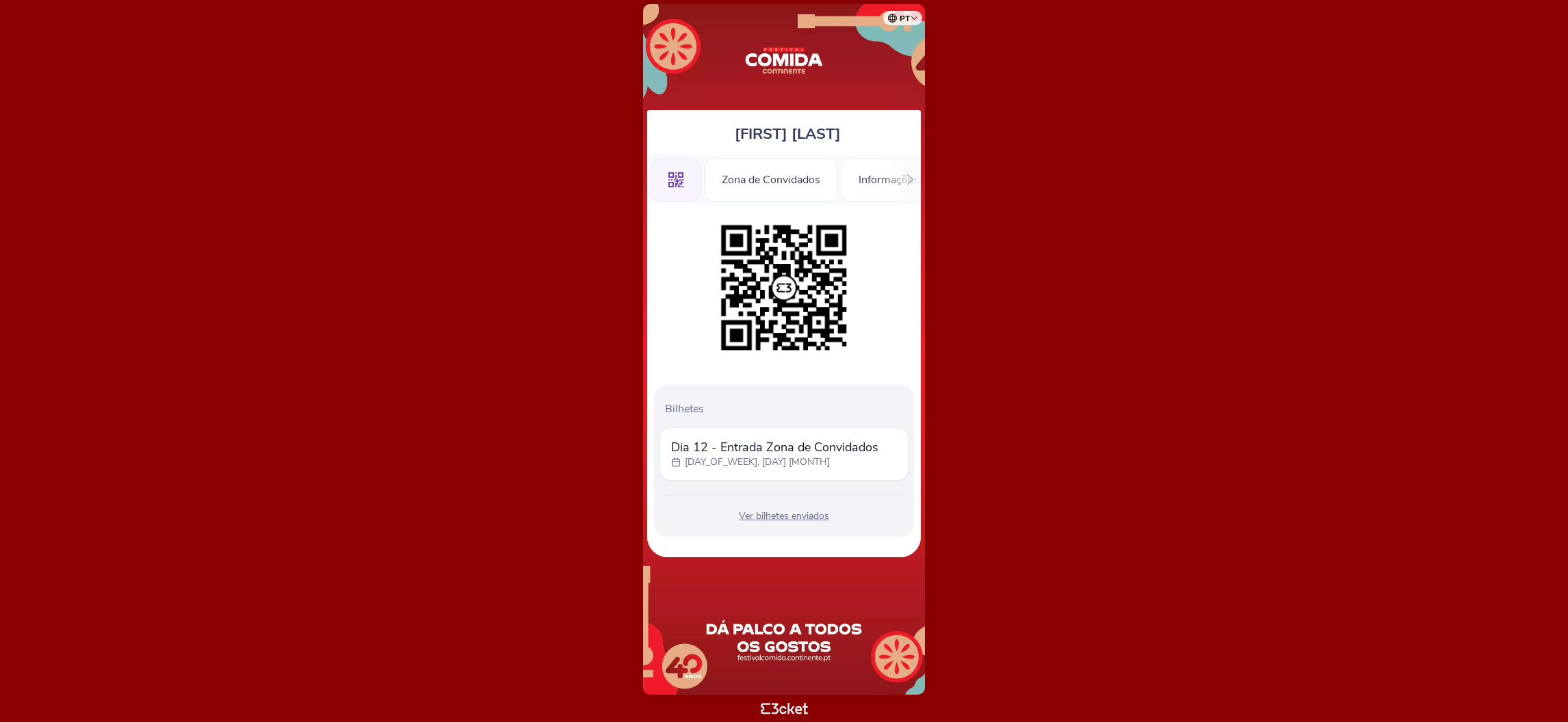 scroll, scrollTop: 0, scrollLeft: 0, axis: both 